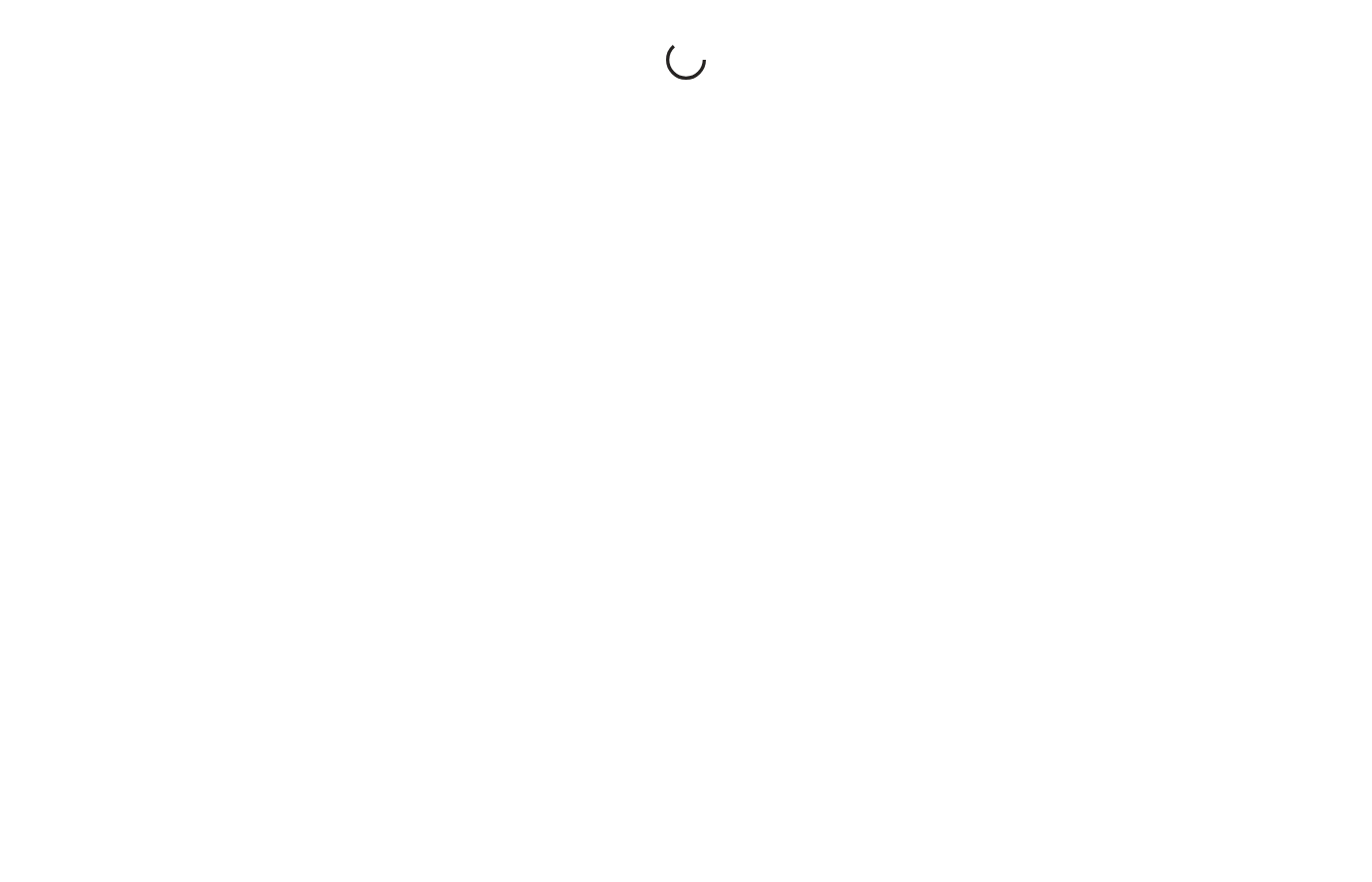 scroll, scrollTop: 0, scrollLeft: 0, axis: both 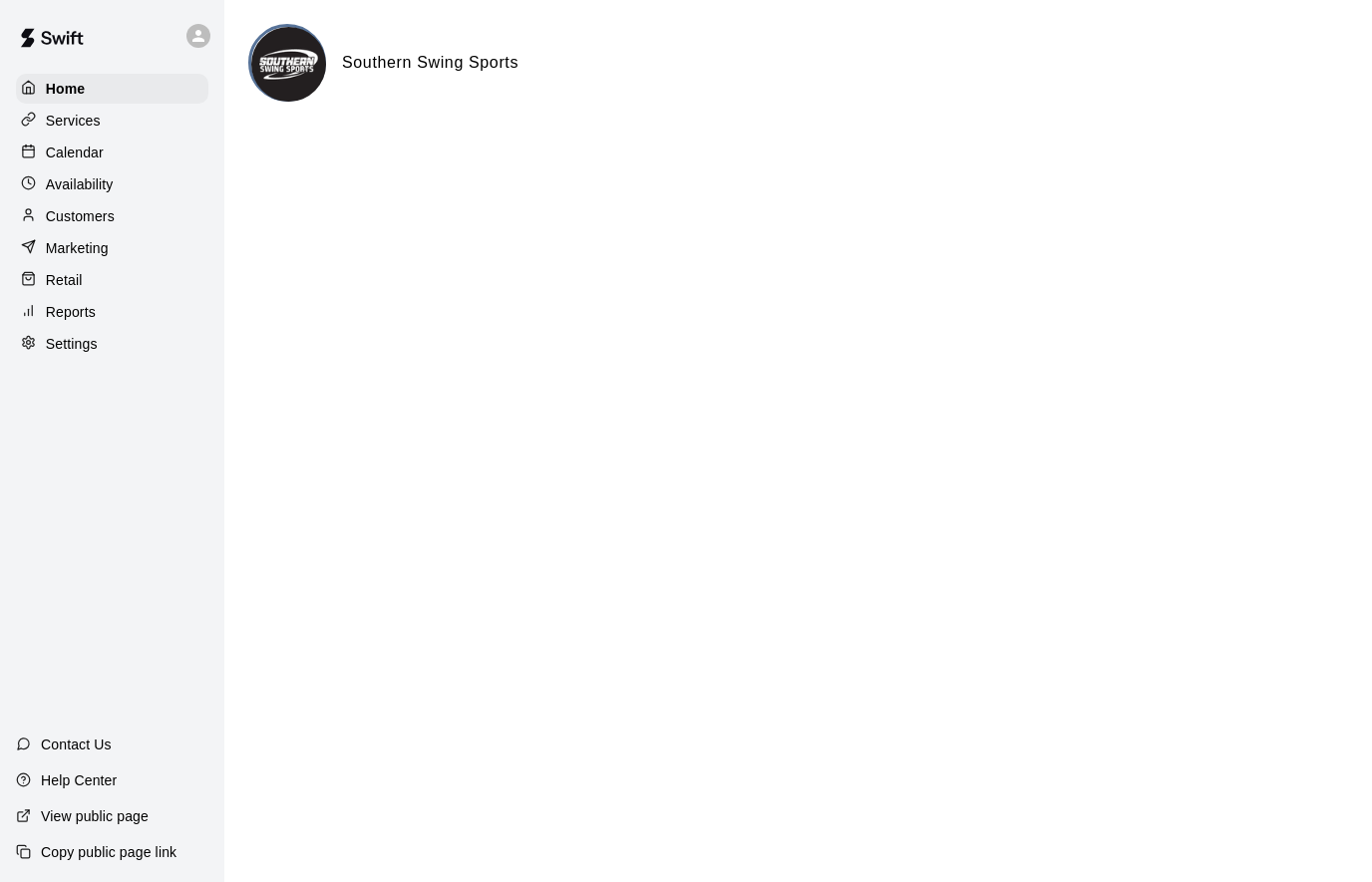 click on "Calendar" at bounding box center (75, 152) 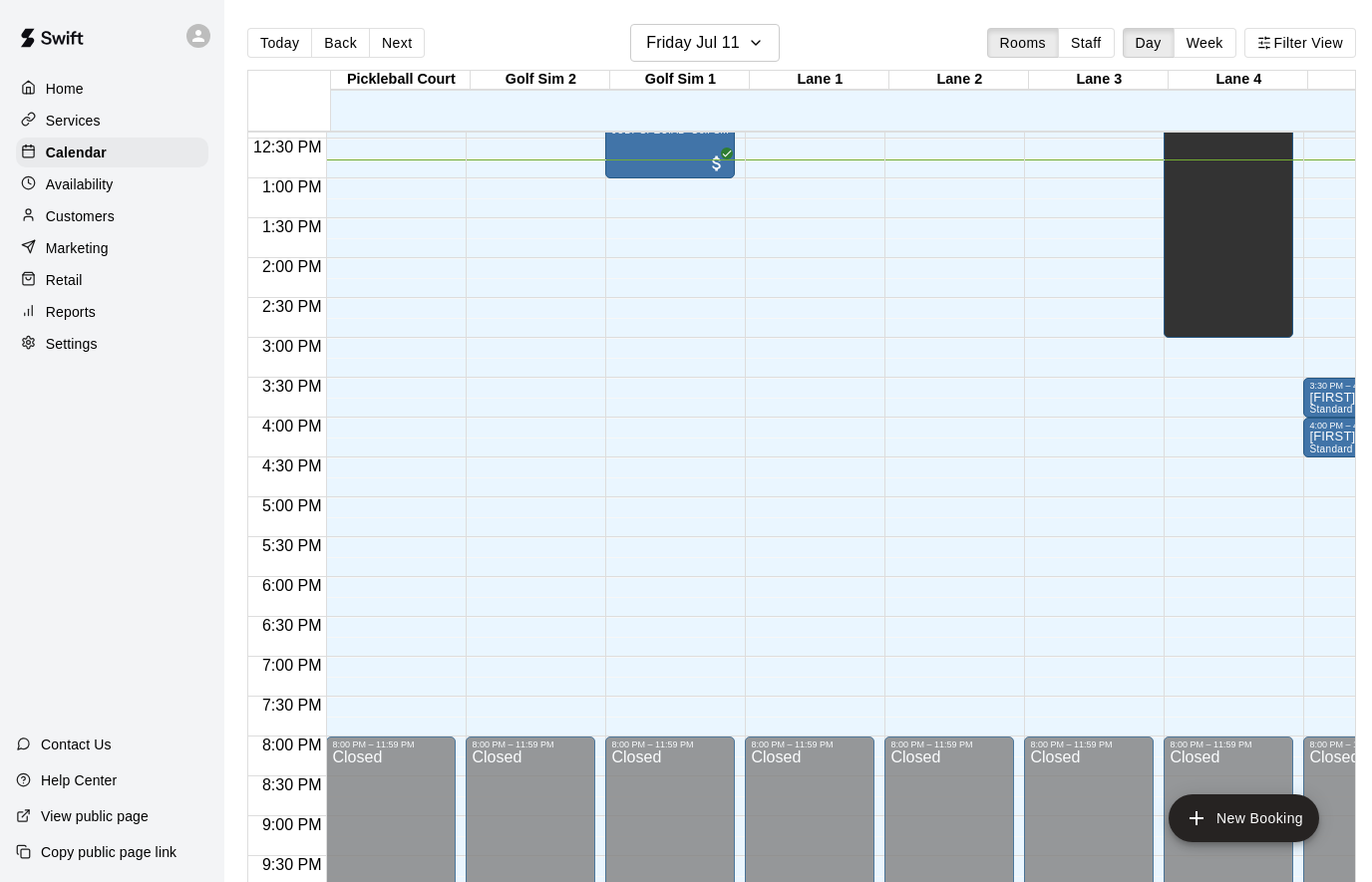 scroll, scrollTop: 961, scrollLeft: 64, axis: both 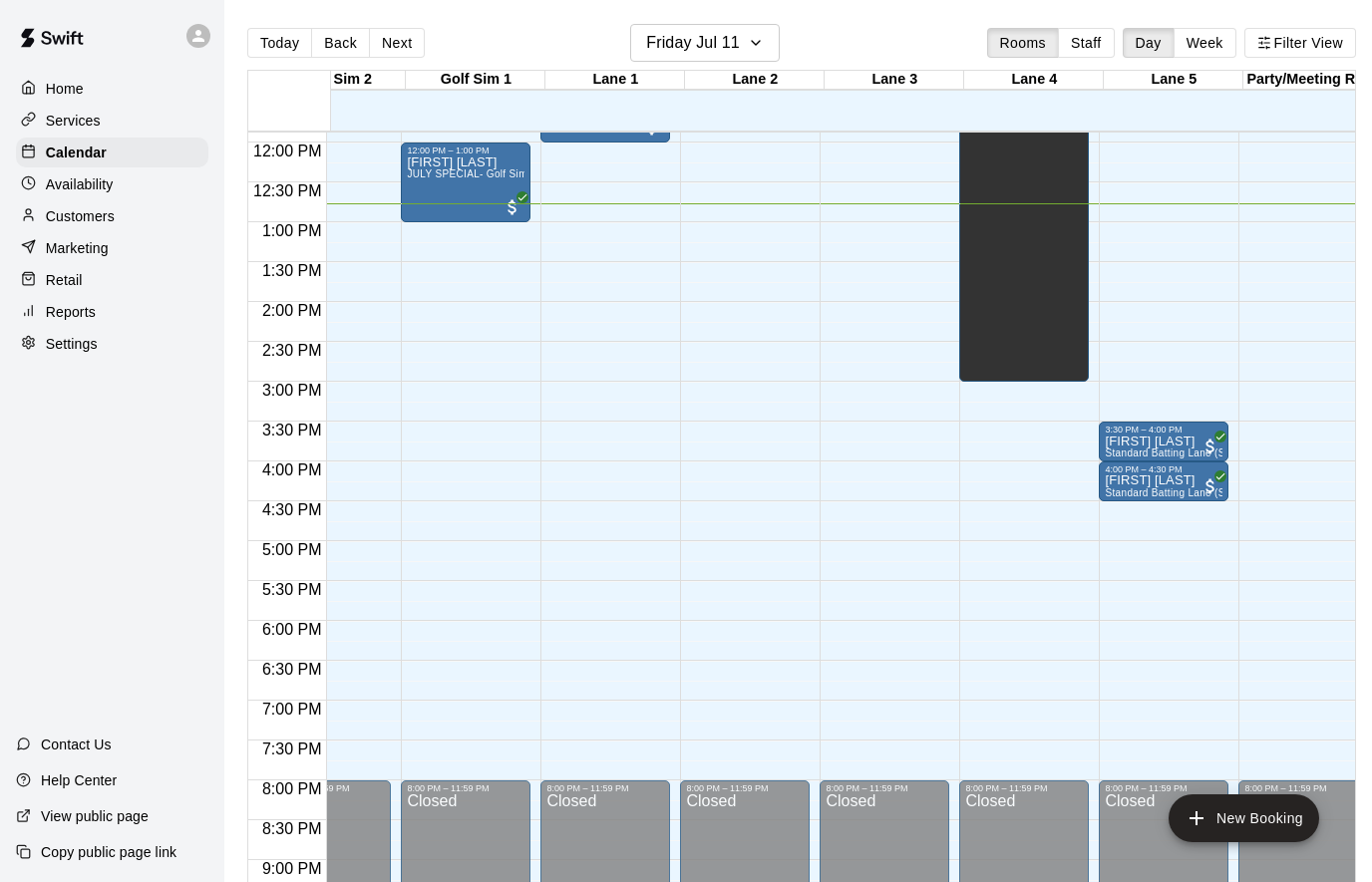 click on "[FIRST] [LAST]" at bounding box center [466, 162] 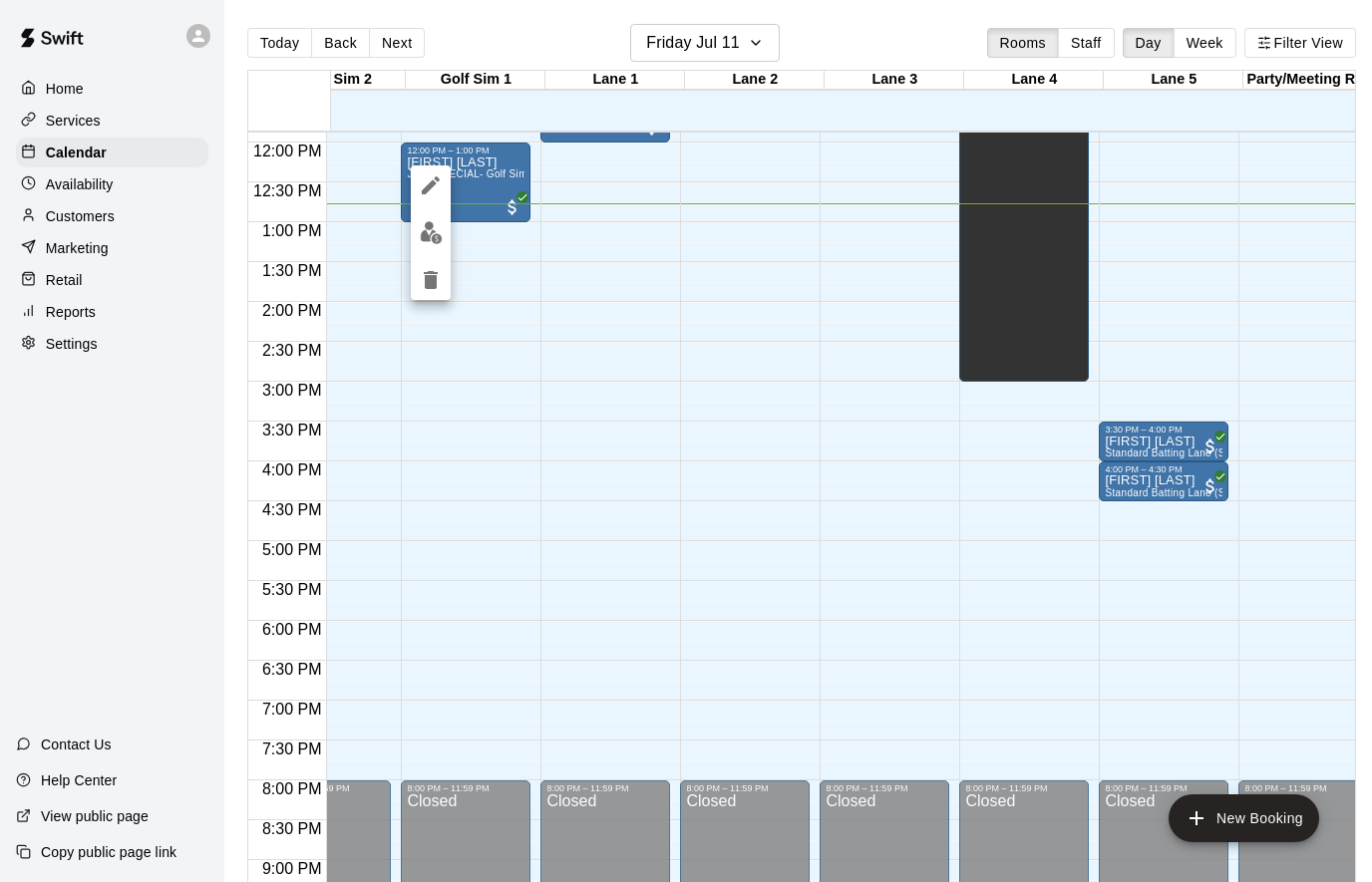 click at bounding box center (686, 441) 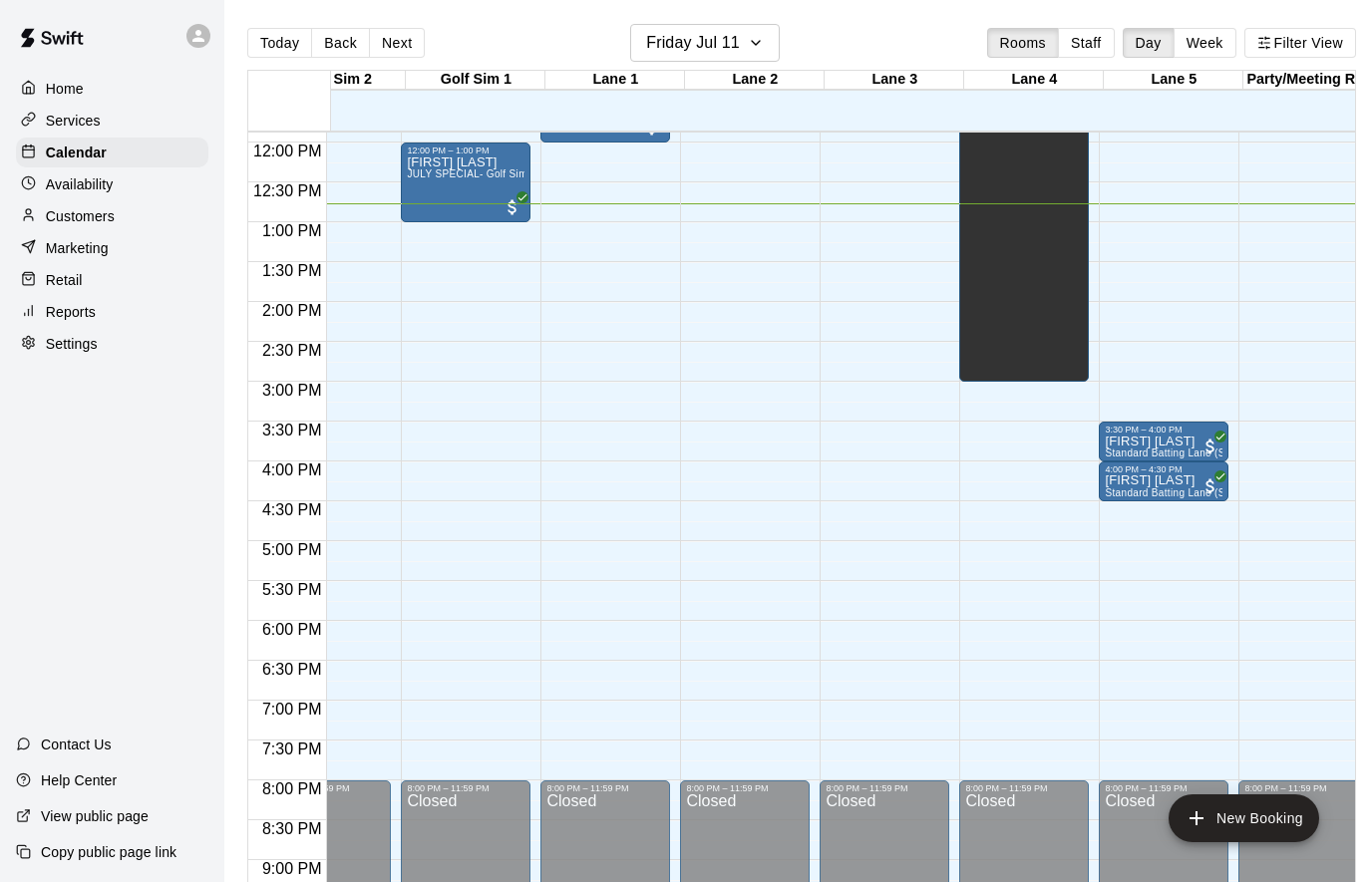 click on "[FIRST] [LAST] JULY SPECIAL- Golf Sim Rental - One Hour (2 PLAYERS ONLY)" at bounding box center (466, 596) 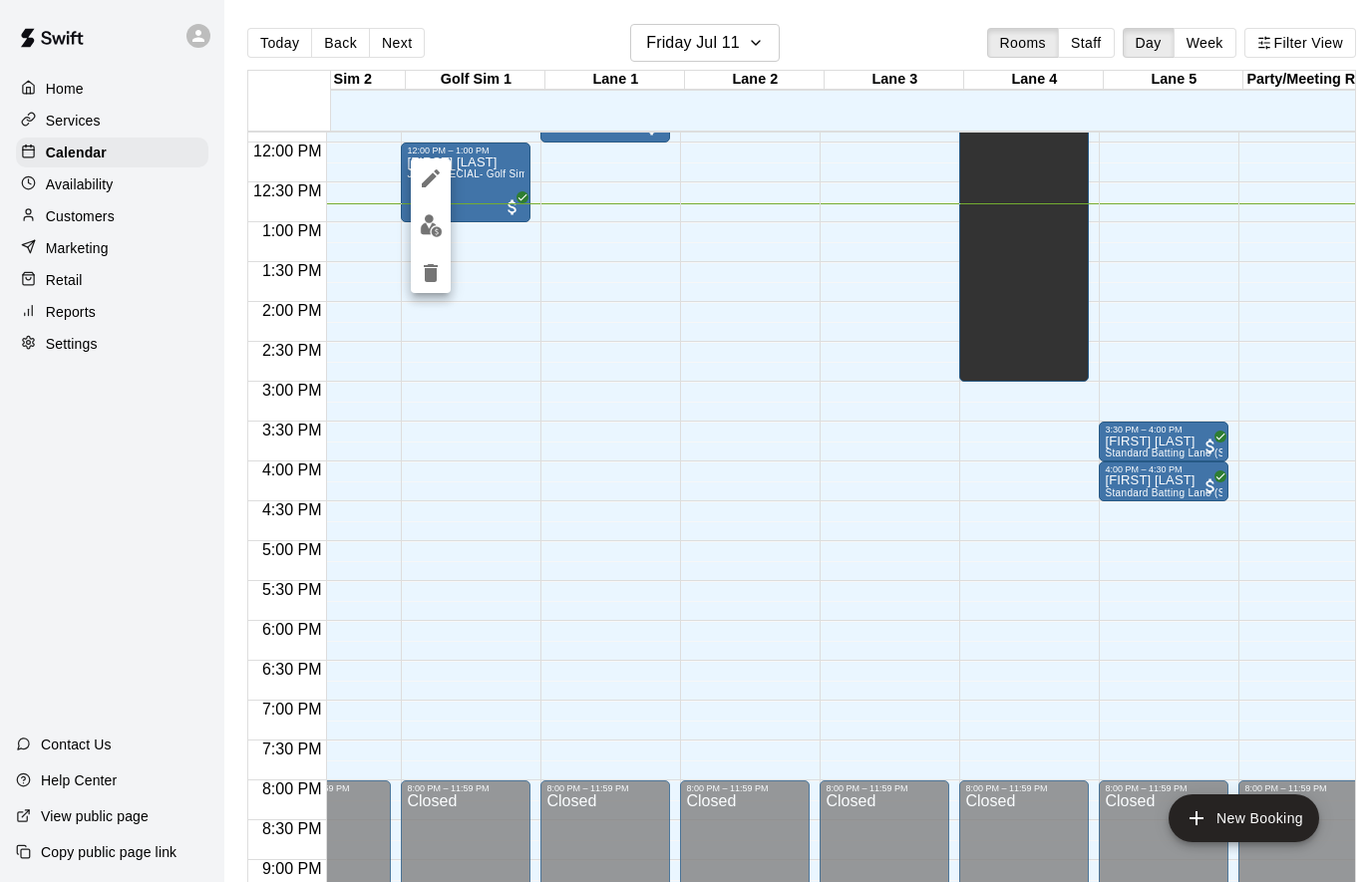 click at bounding box center [686, 441] 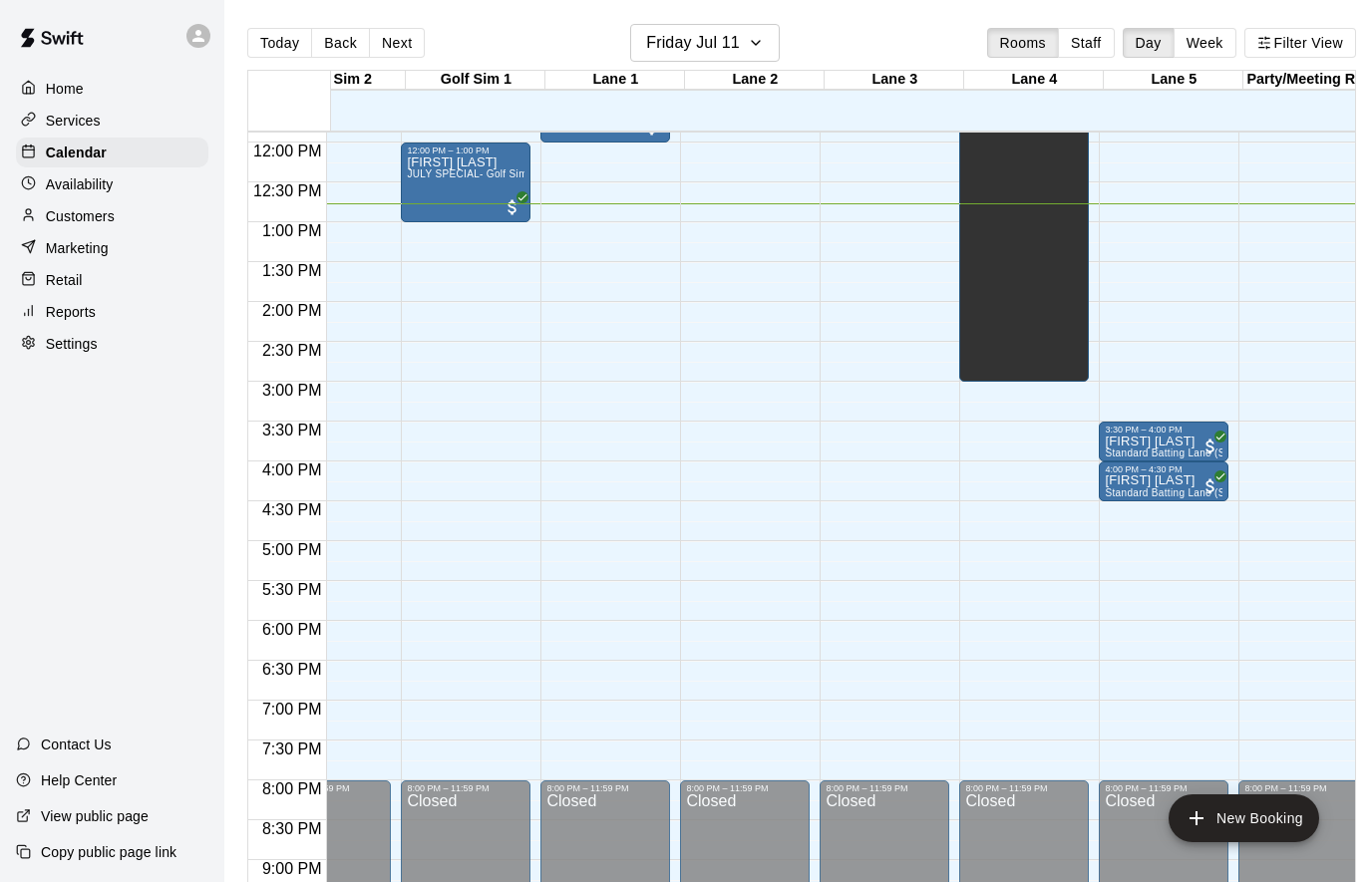 scroll, scrollTop: 834, scrollLeft: 197, axis: both 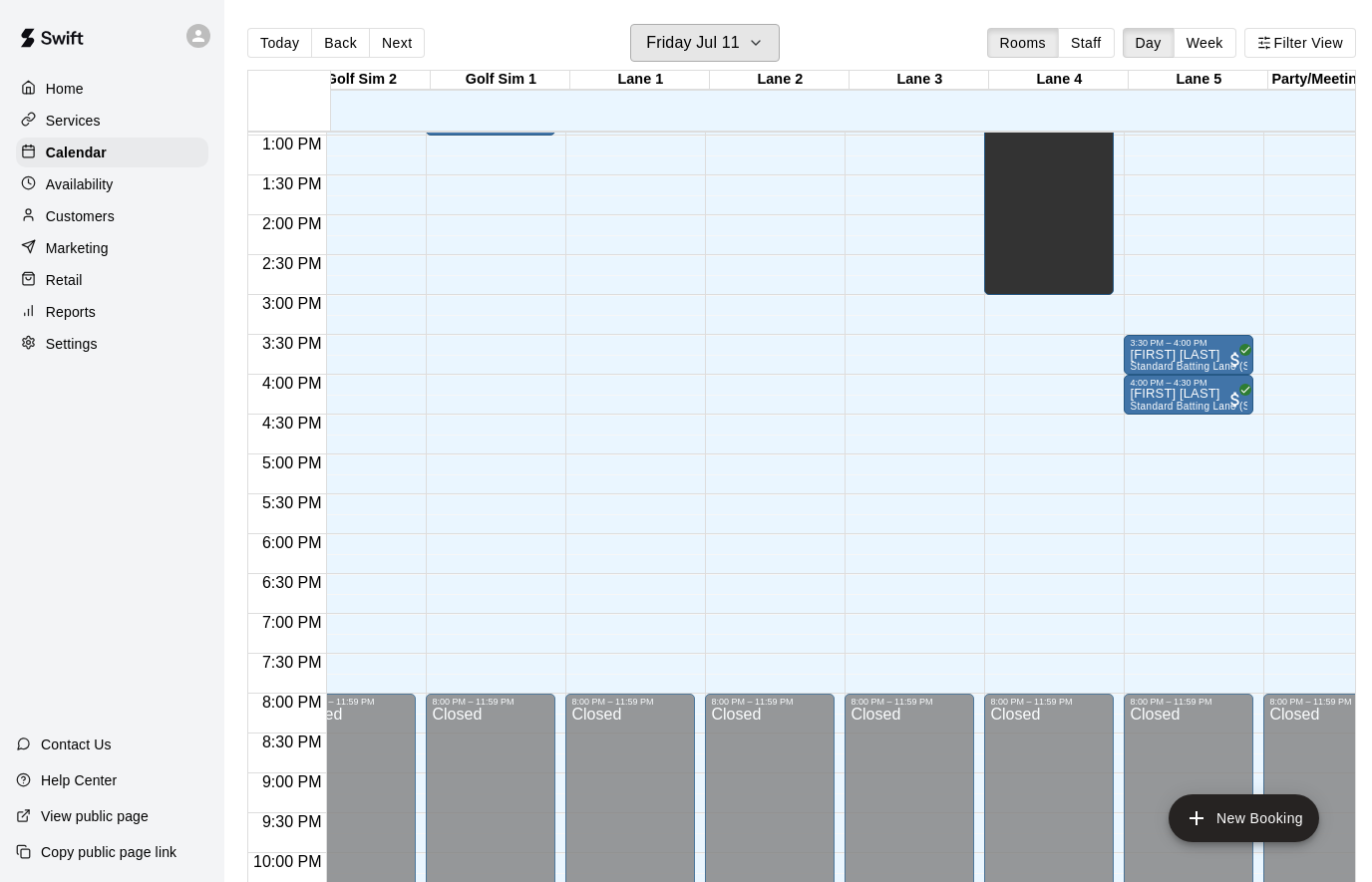 click on "Friday Jul 11" at bounding box center (693, 43) 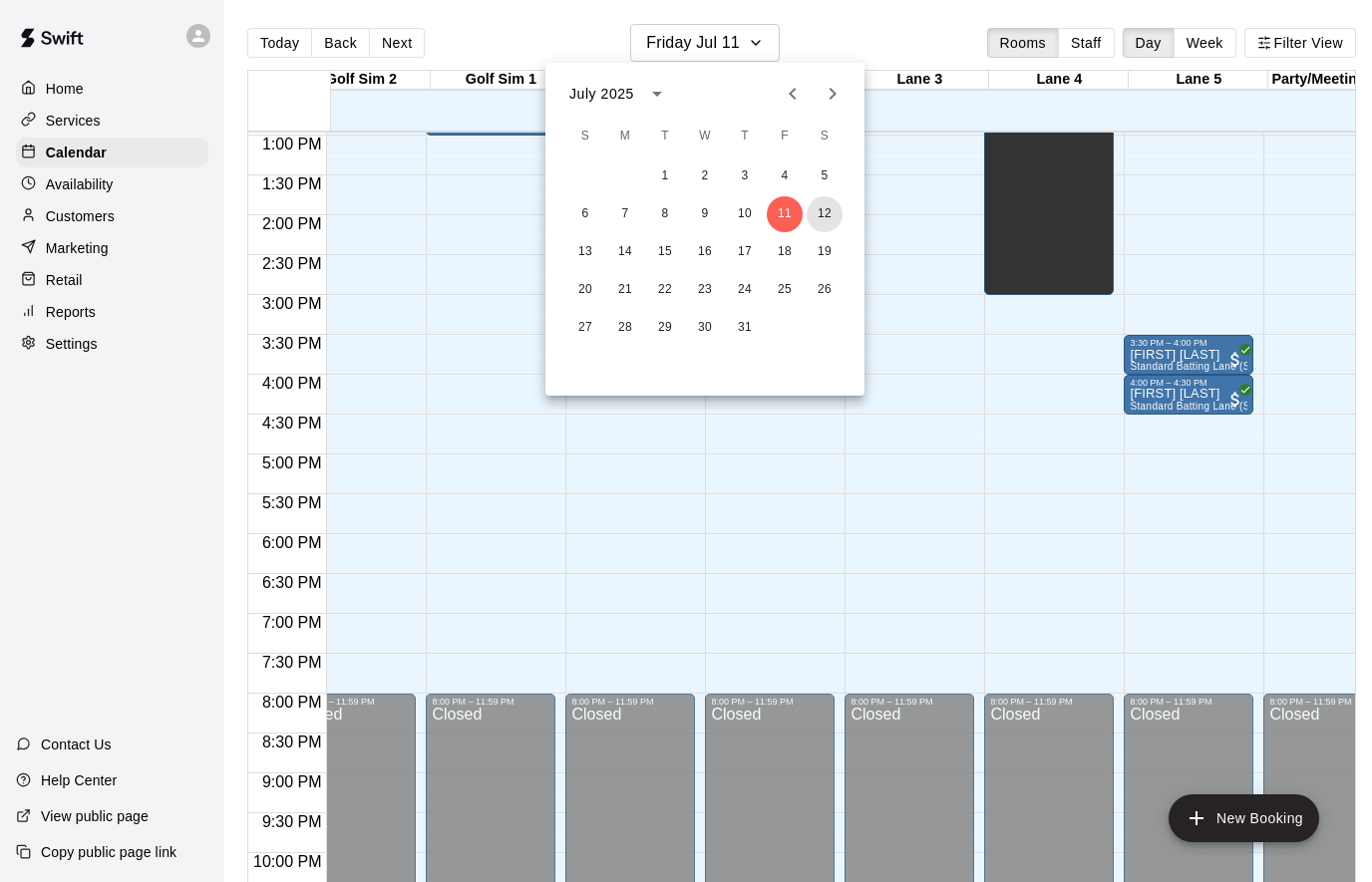 click on "12" at bounding box center (825, 214) 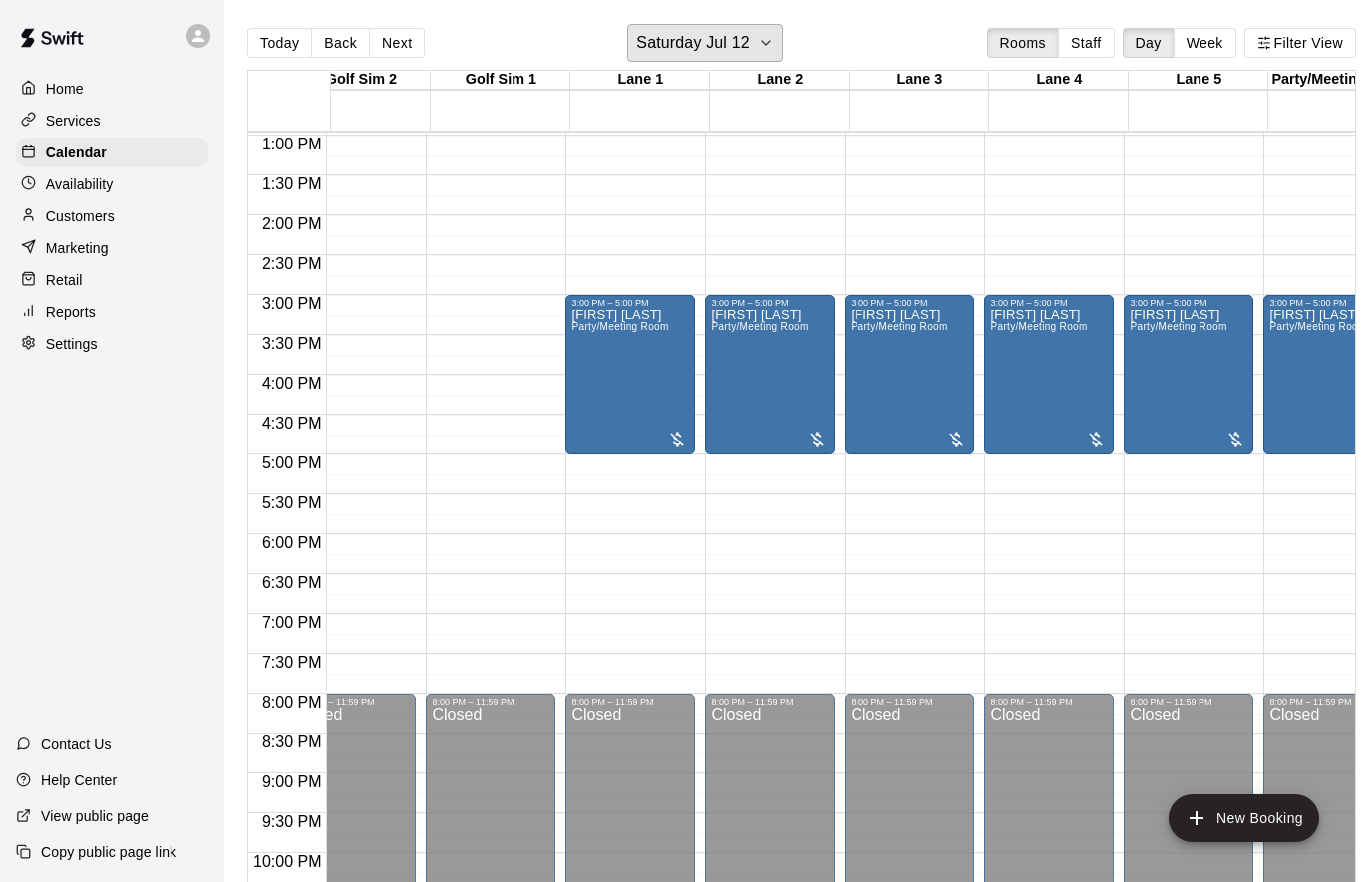 scroll, scrollTop: 1033, scrollLeft: 273, axis: both 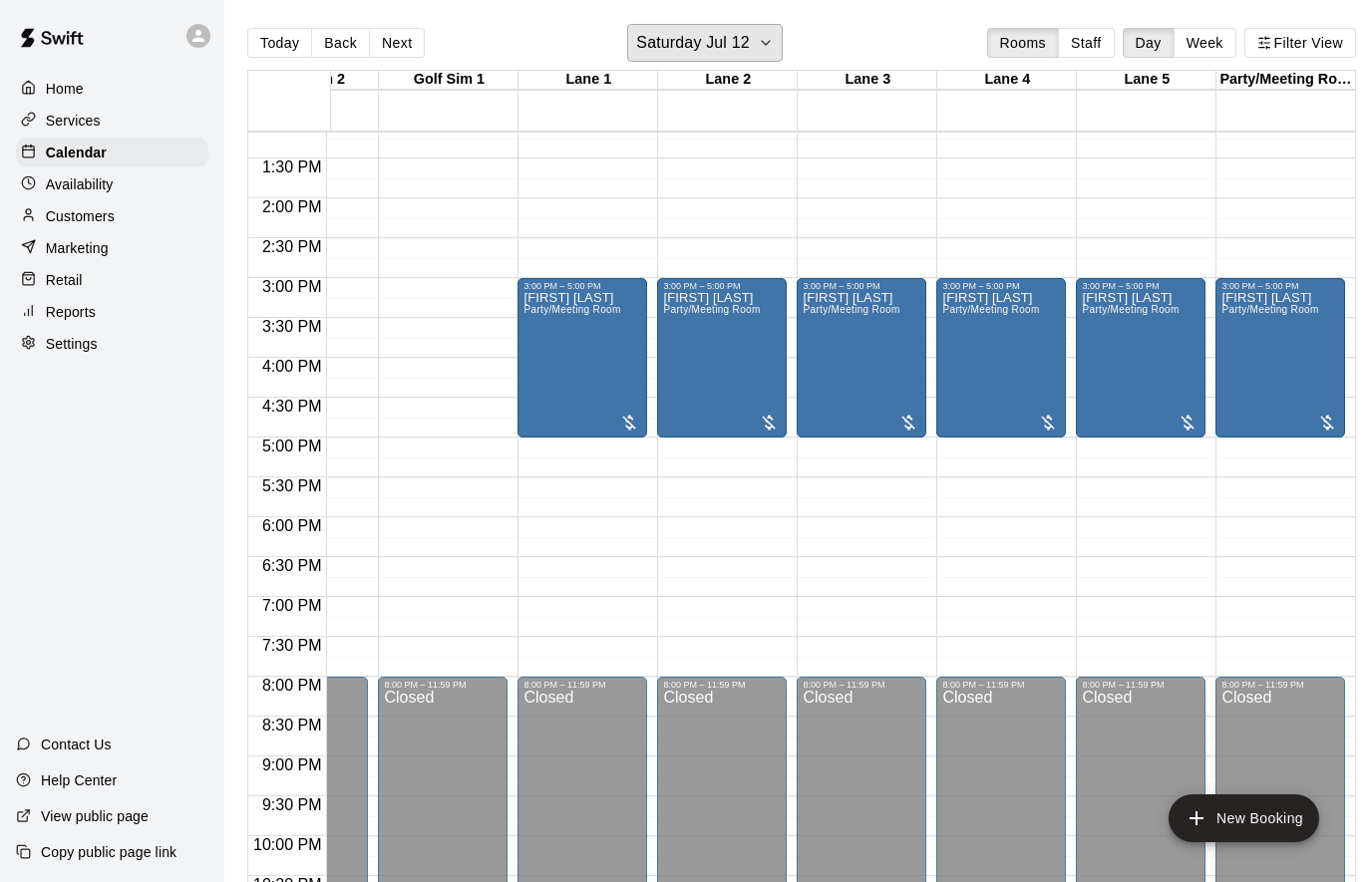 click on "Saturday Jul 12" at bounding box center [704, 43] 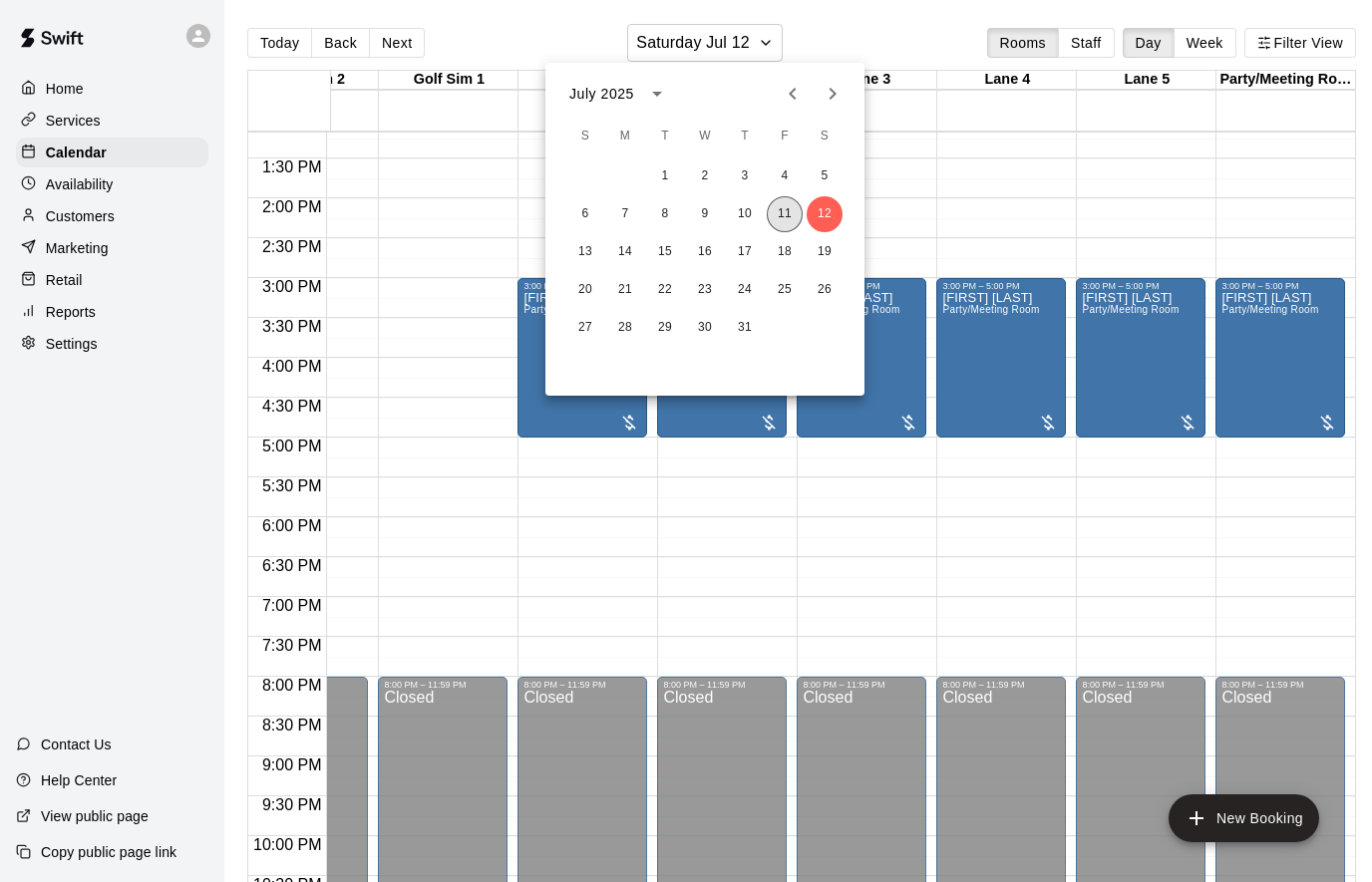 click on "11" at bounding box center [785, 214] 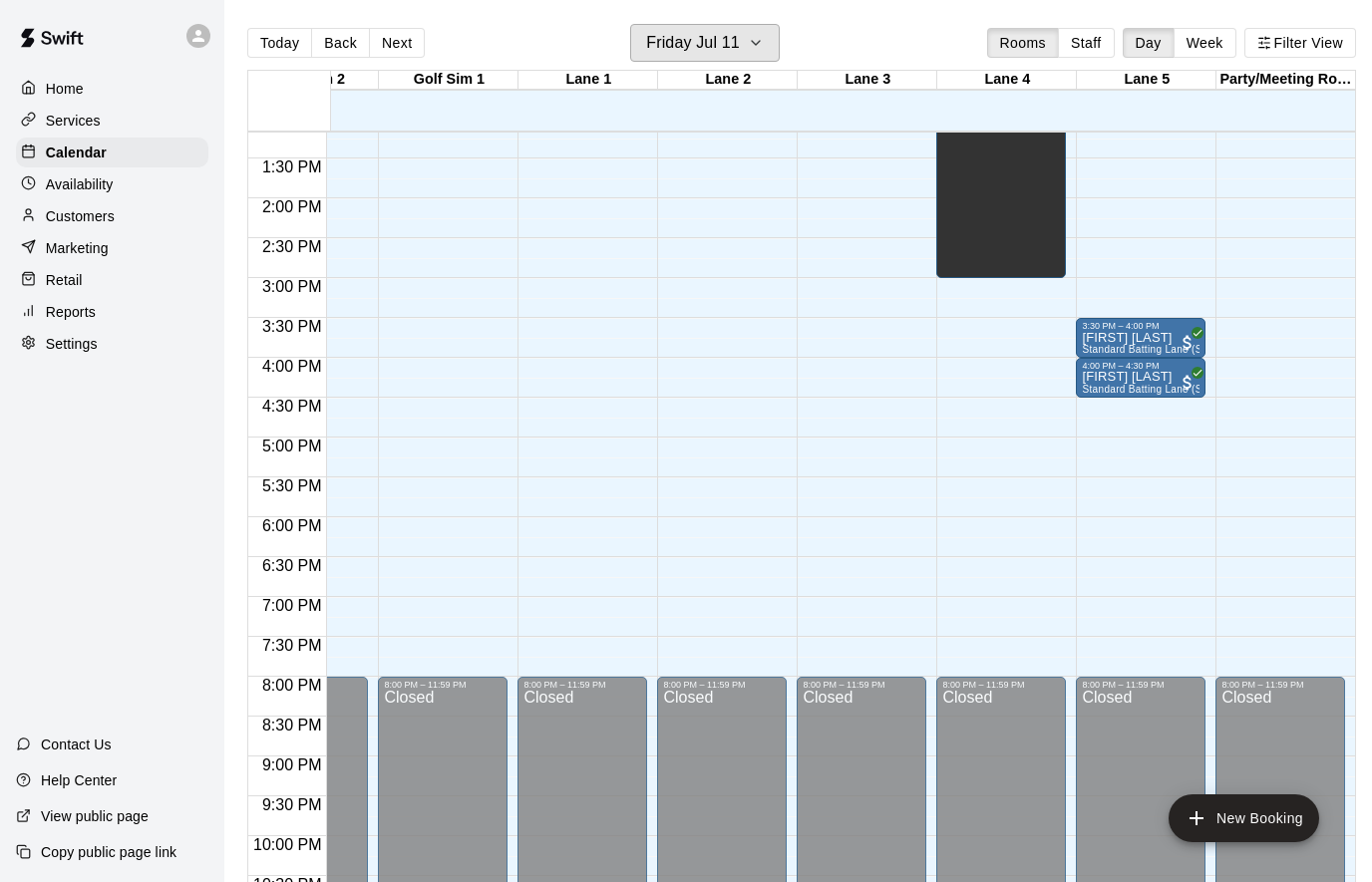 click on "Next" at bounding box center (397, 43) 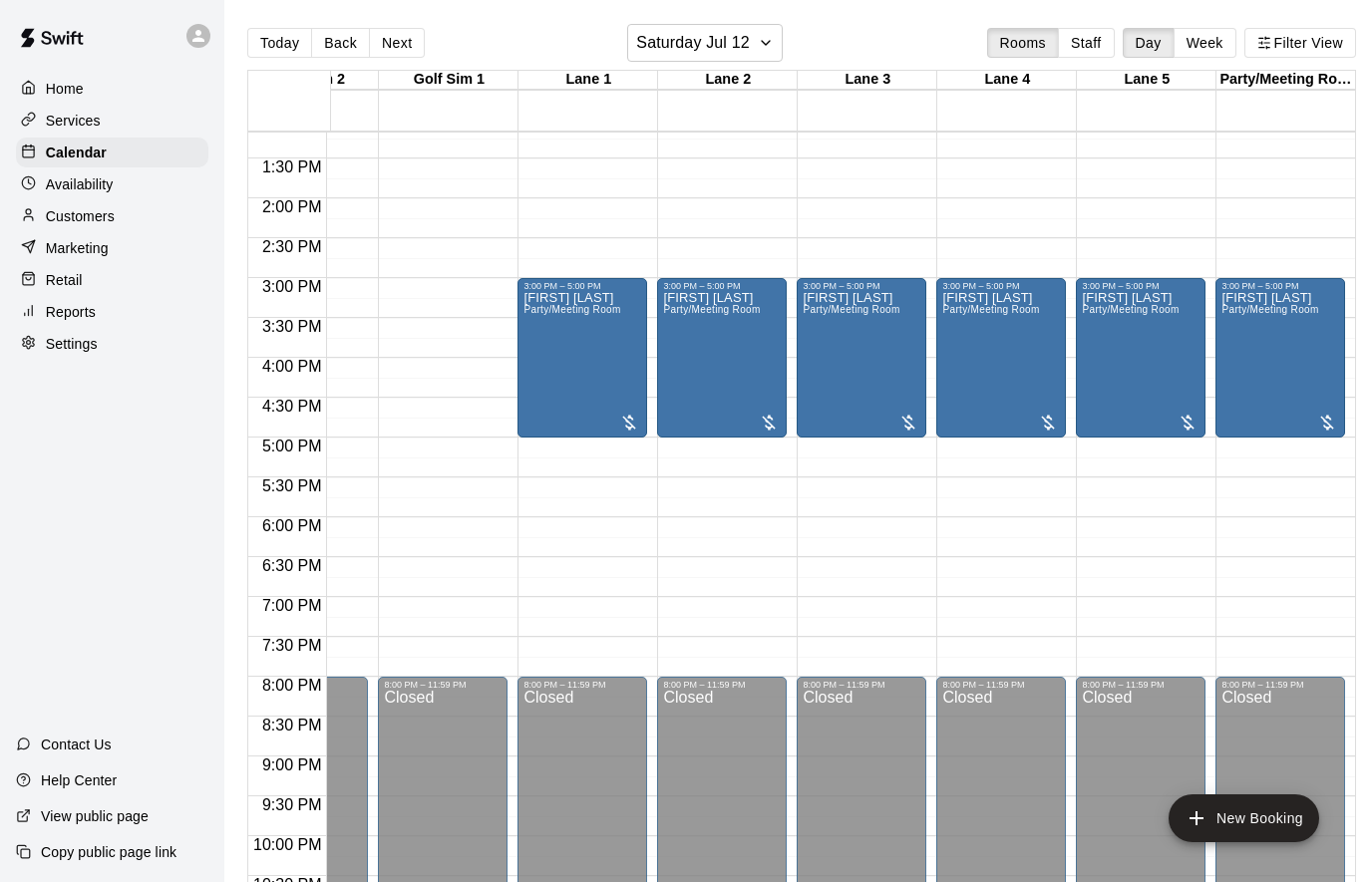 click on "Next" at bounding box center (397, 43) 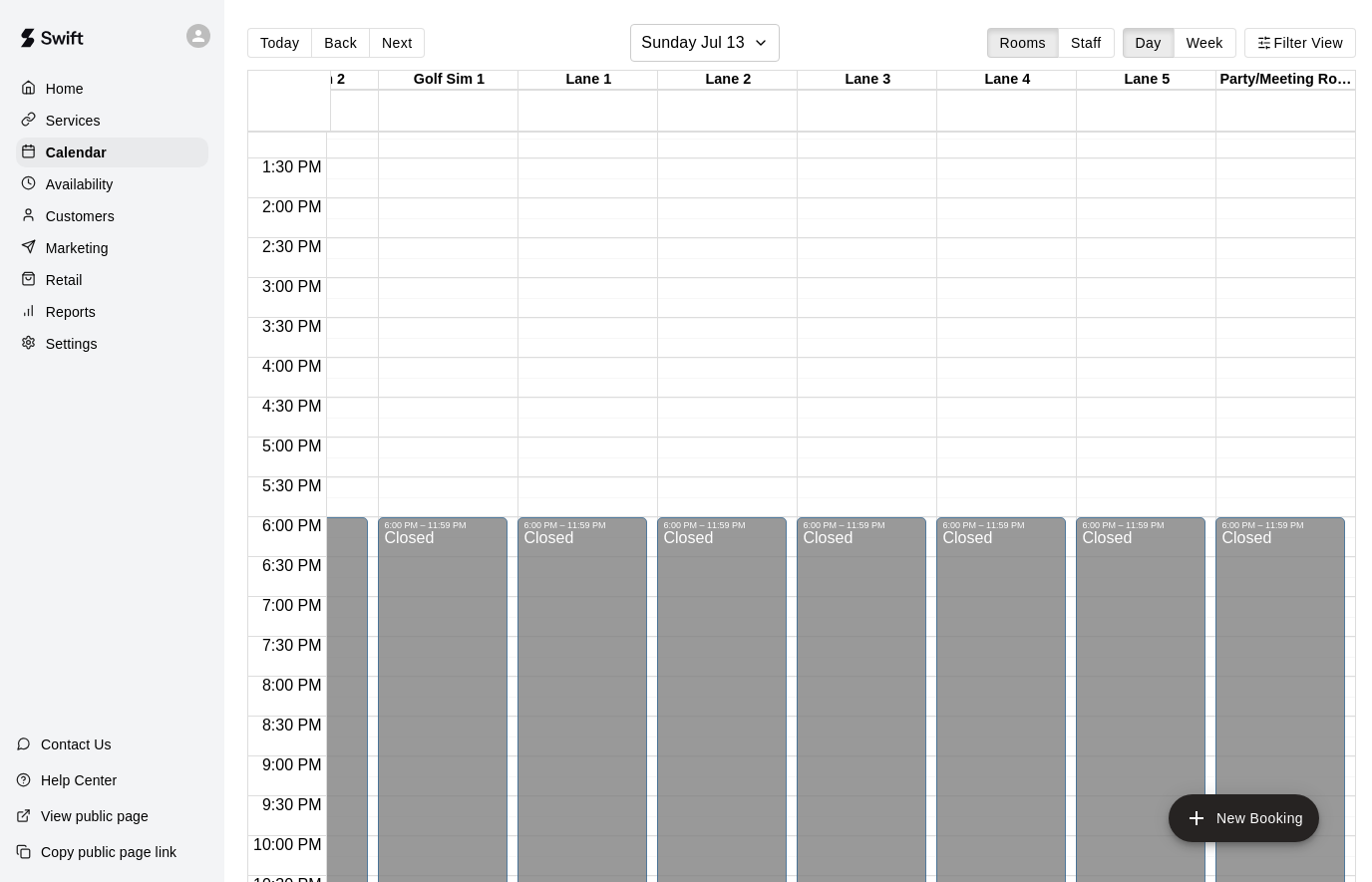 scroll, scrollTop: 973, scrollLeft: 238, axis: both 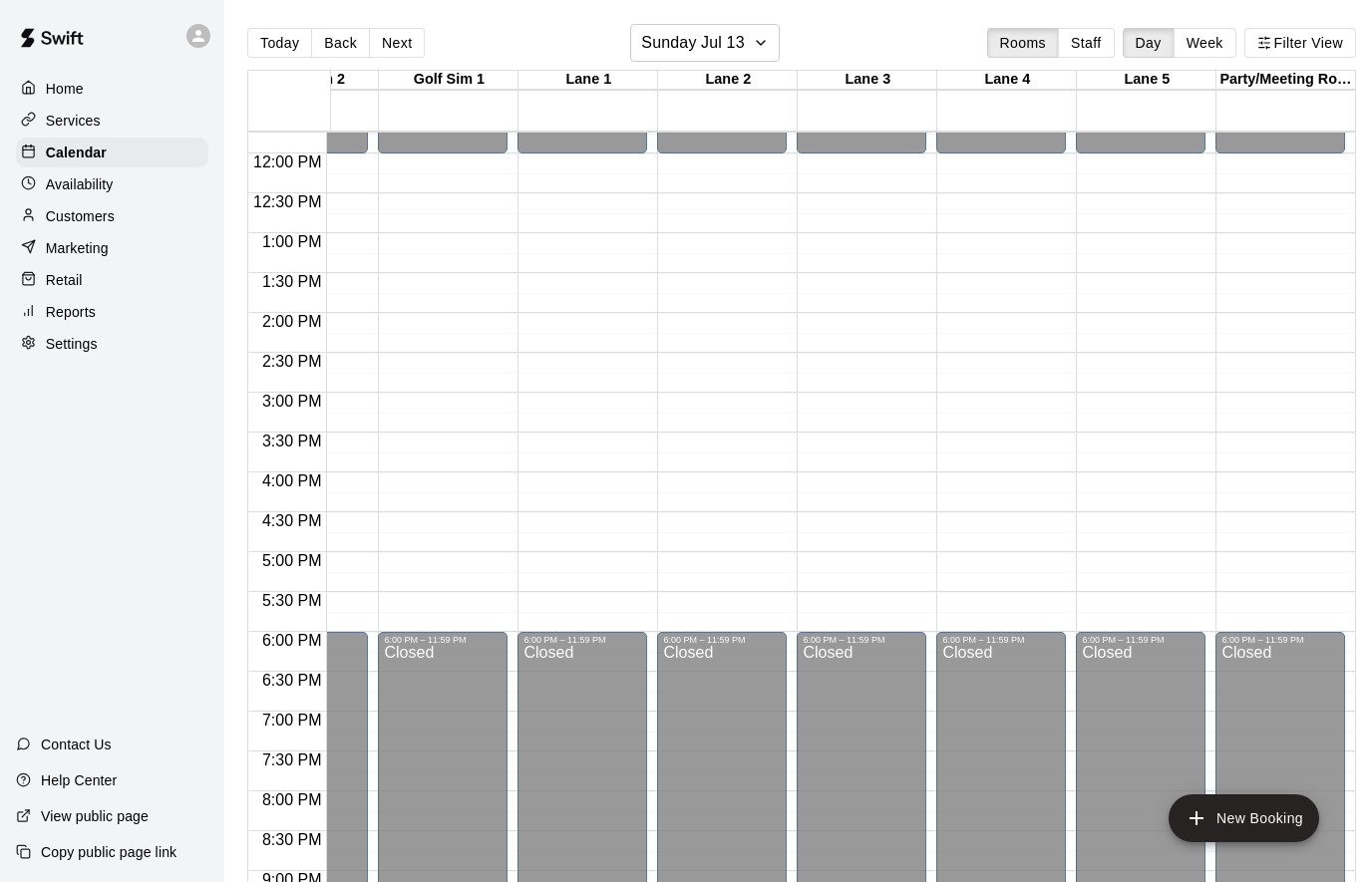click on "Home" at bounding box center [65, 89] 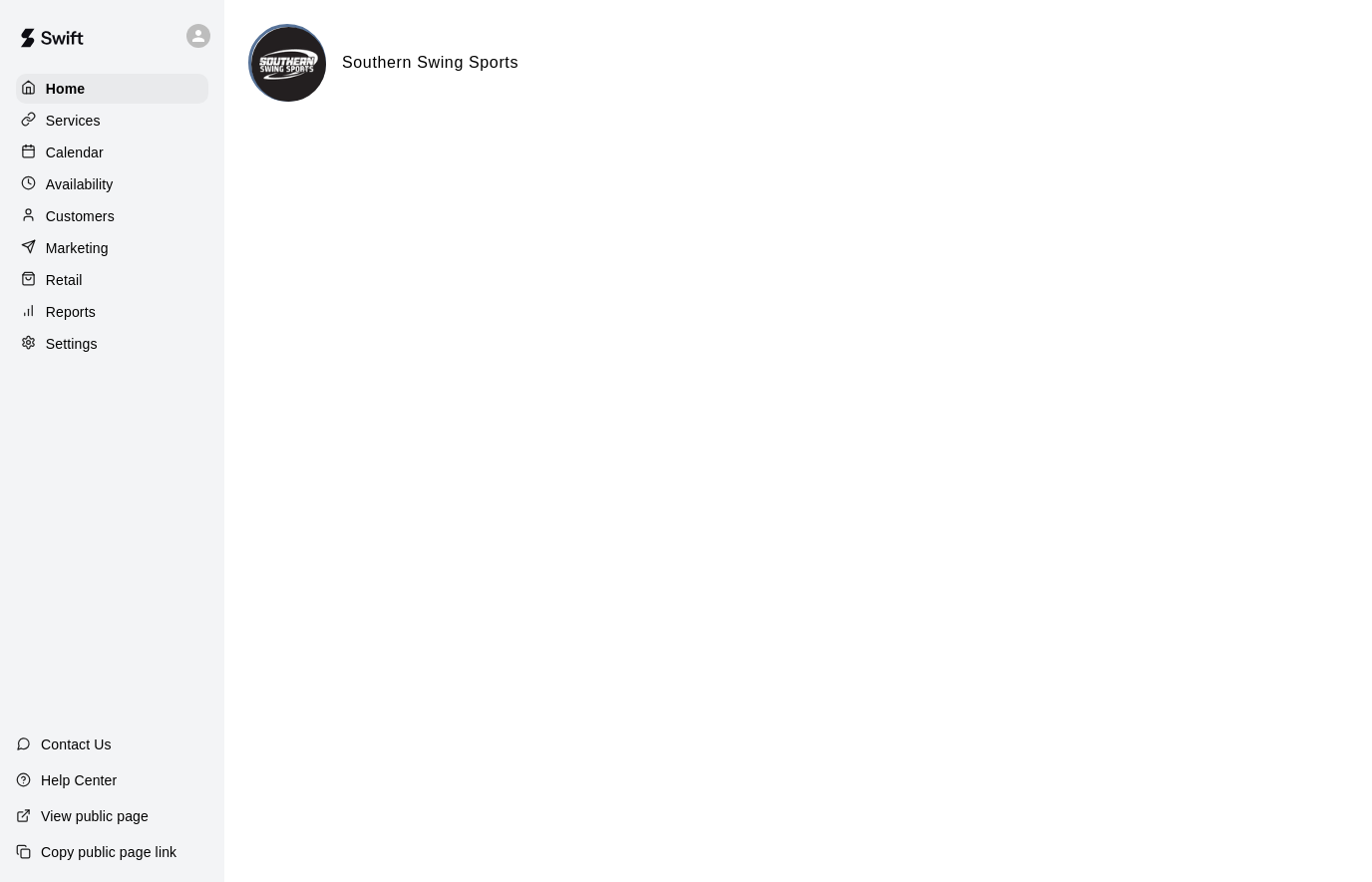 click on "Calendar" at bounding box center [75, 152] 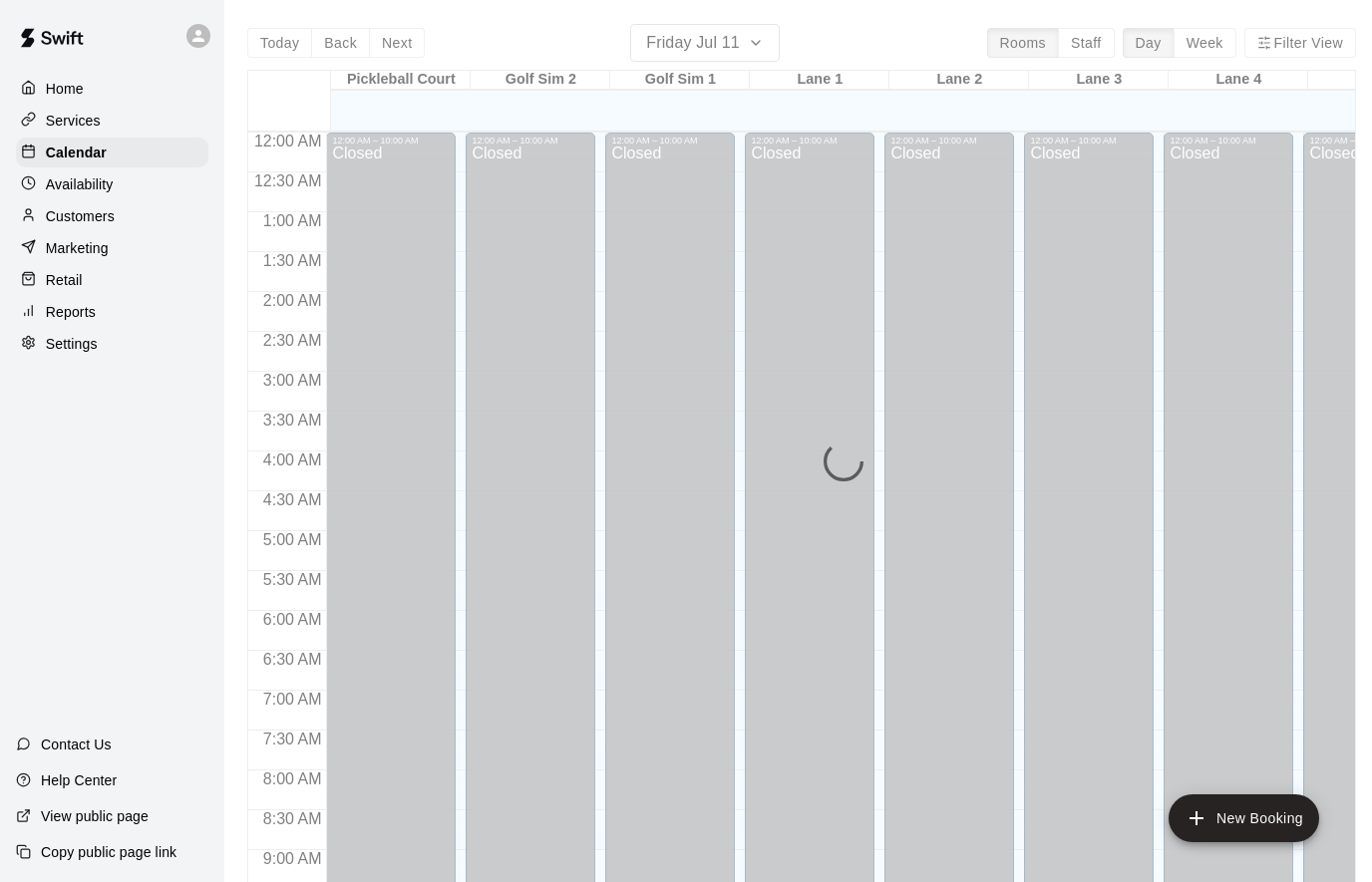 scroll, scrollTop: 991, scrollLeft: 0, axis: vertical 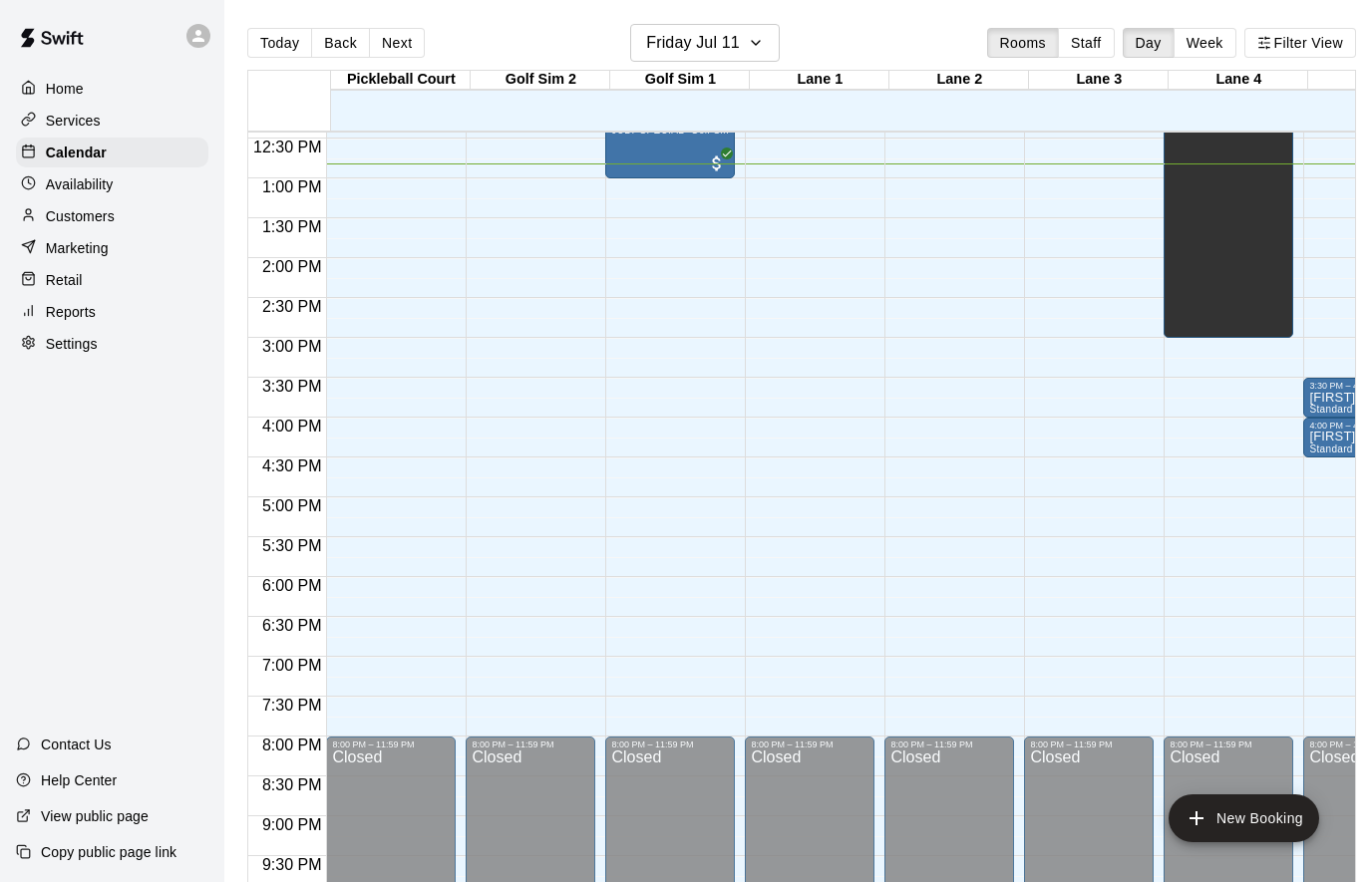click on "Home" at bounding box center [65, 89] 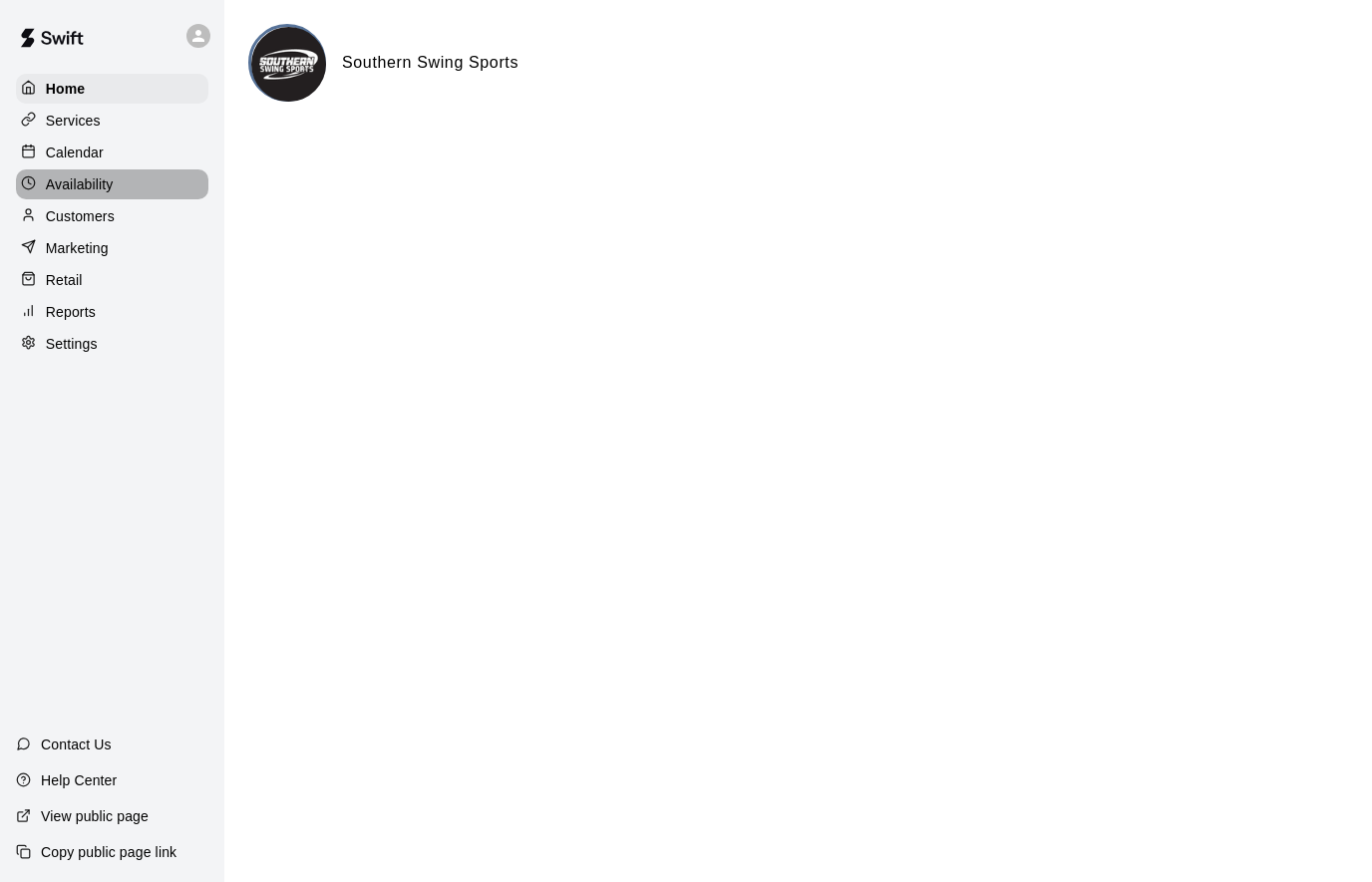click on "Availability" at bounding box center (112, 184) 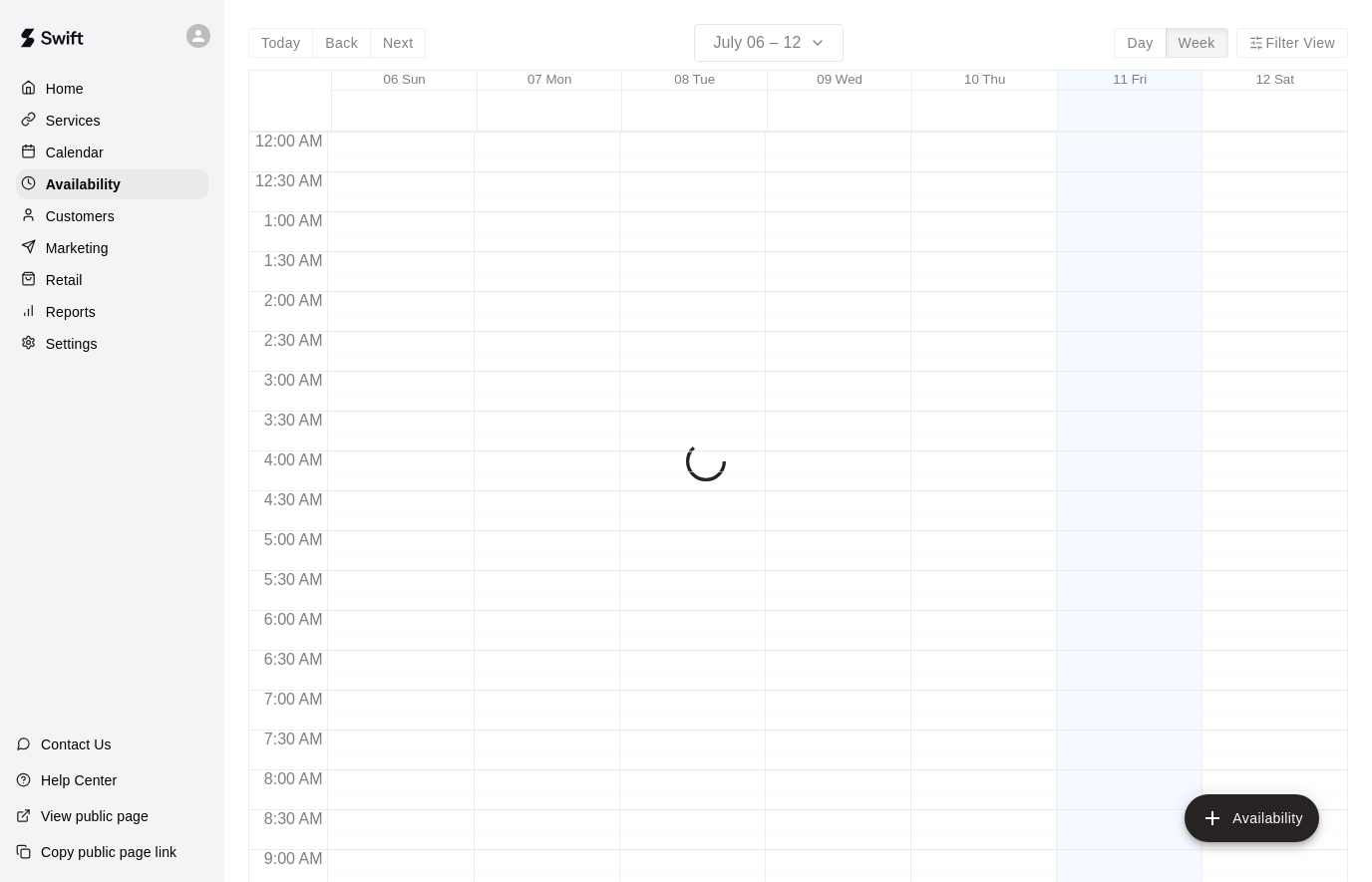 scroll, scrollTop: 1023, scrollLeft: 0, axis: vertical 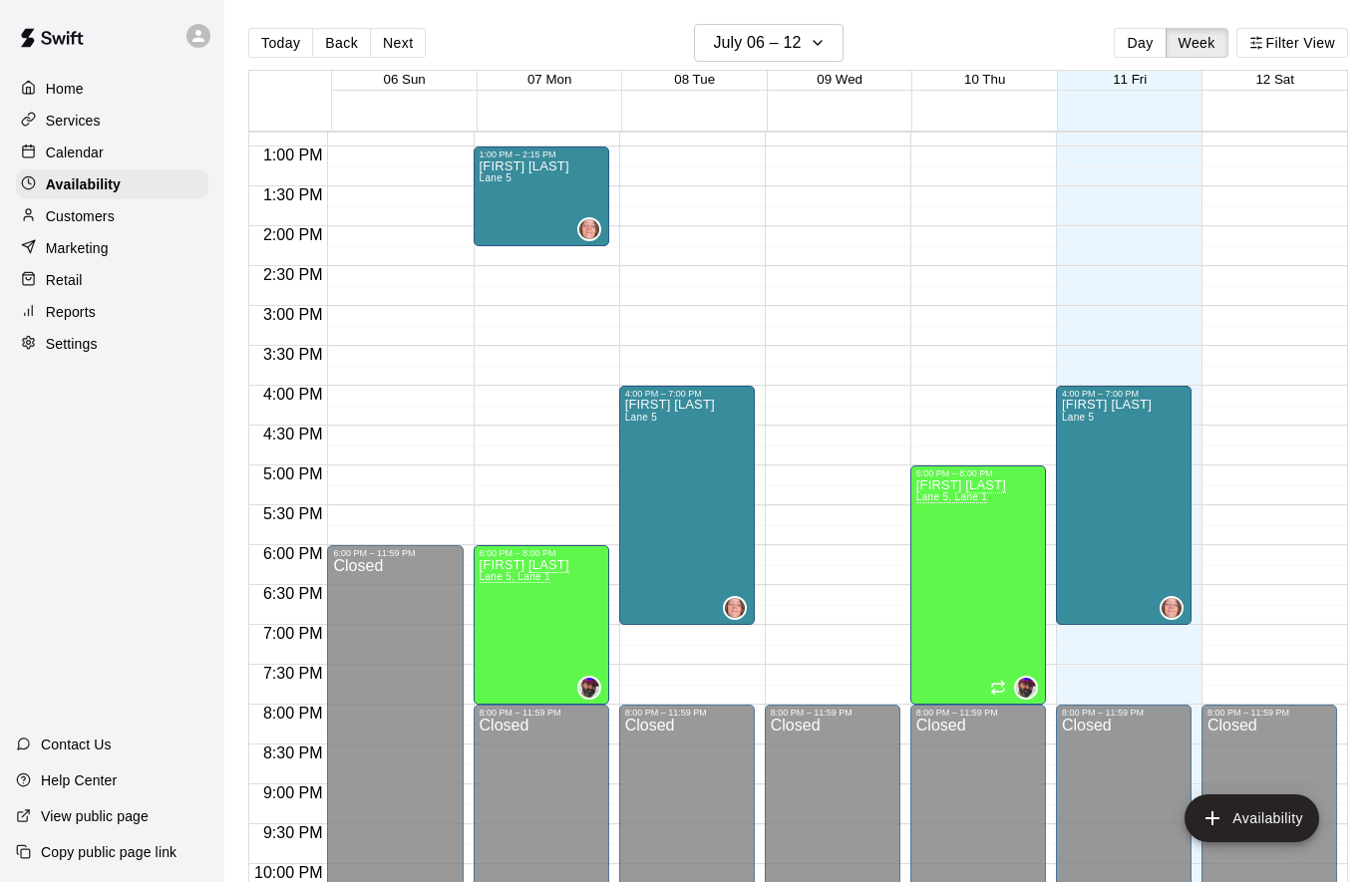 click on "Next" at bounding box center (398, 43) 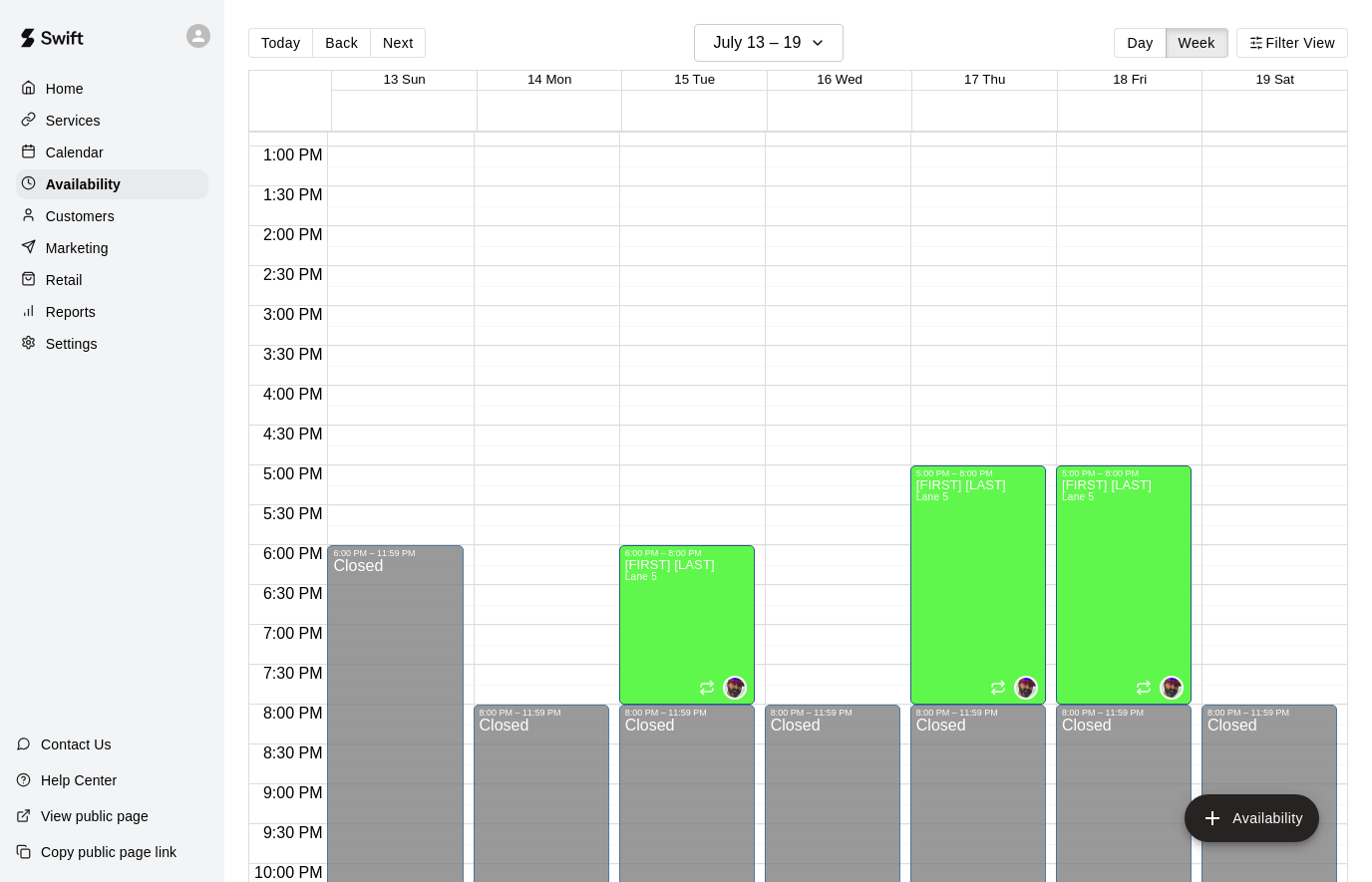 click on "Next" at bounding box center [398, 43] 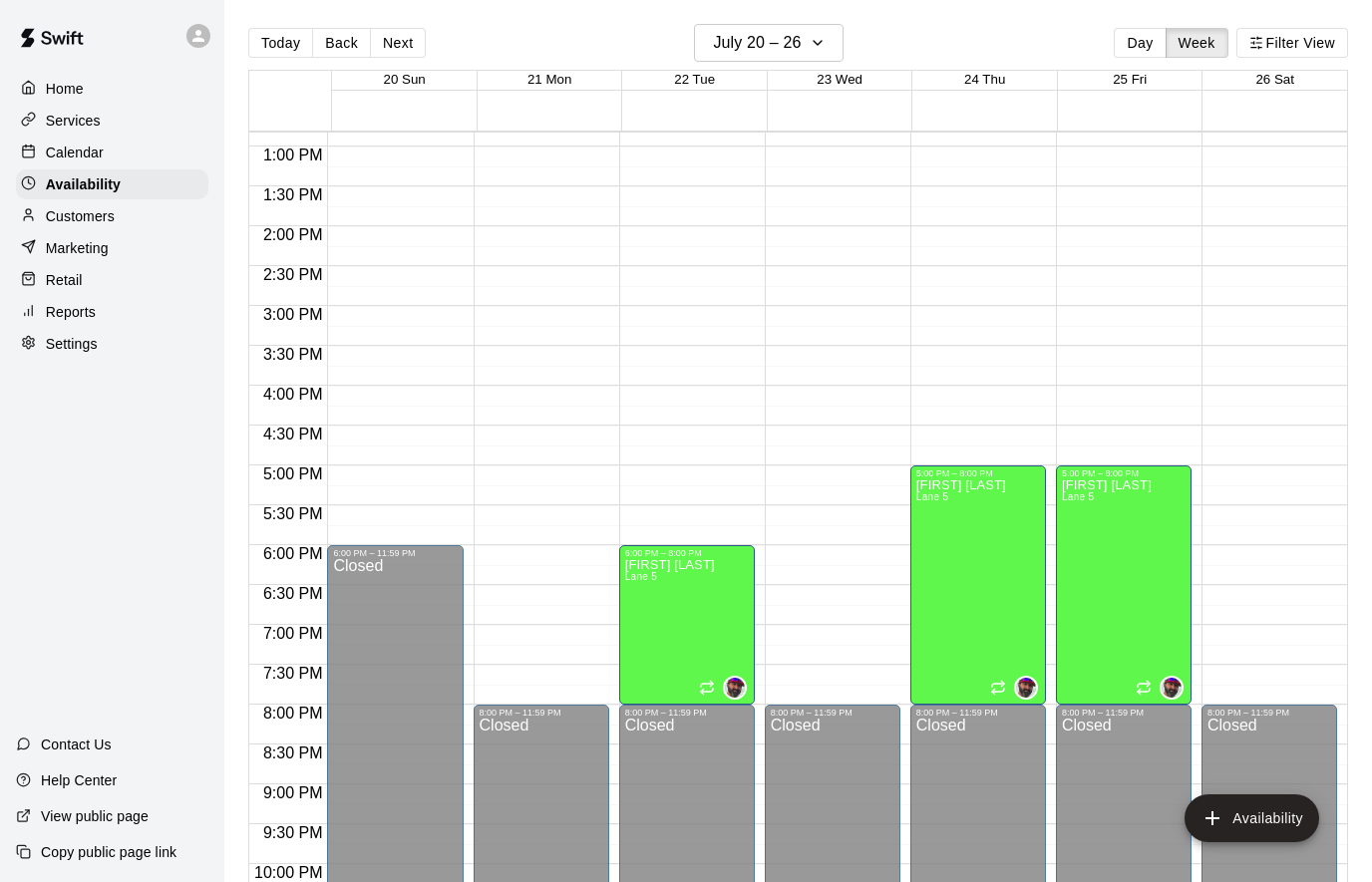 click on "Next" at bounding box center [398, 43] 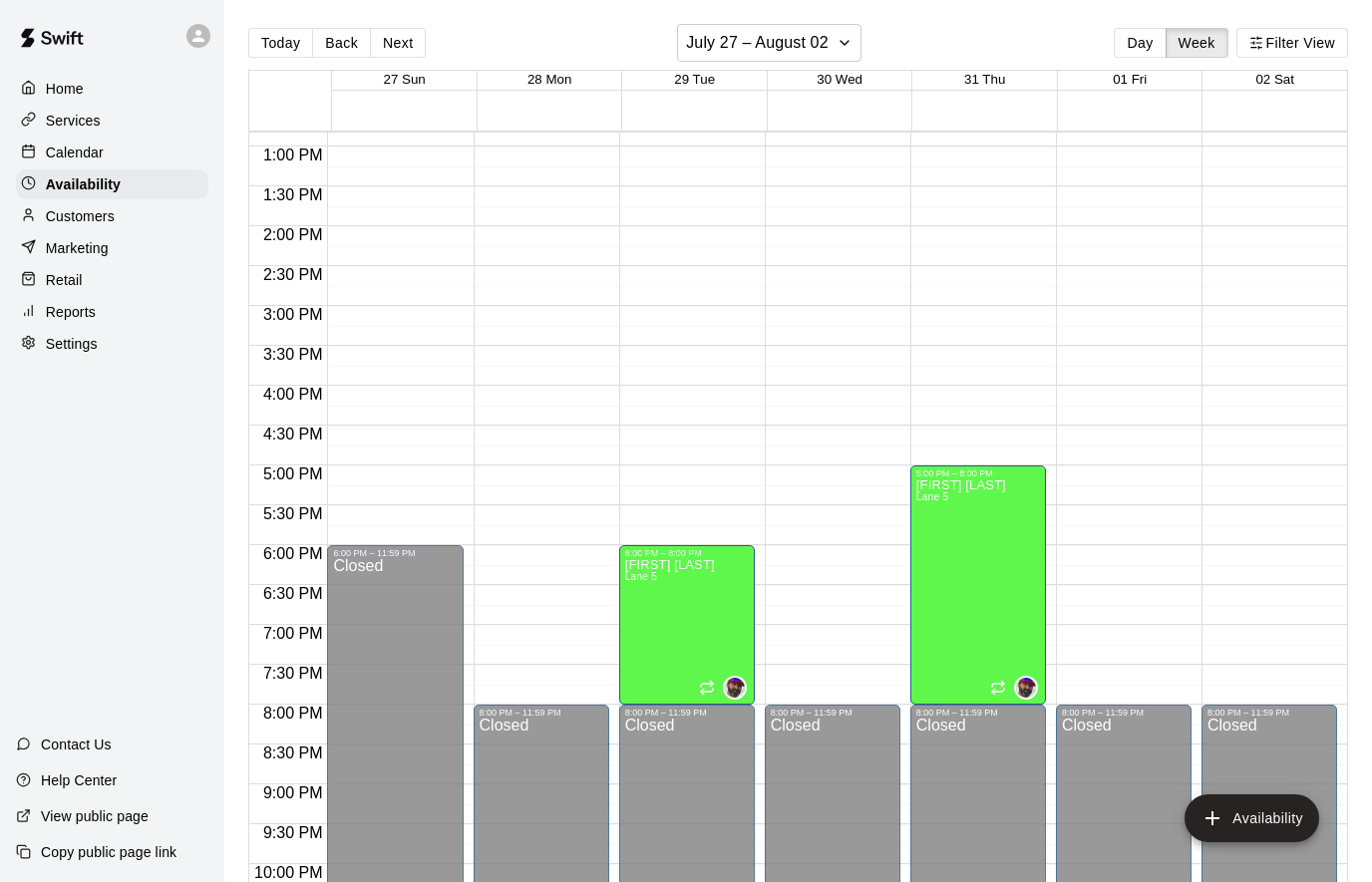 click on "Back" at bounding box center [341, 43] 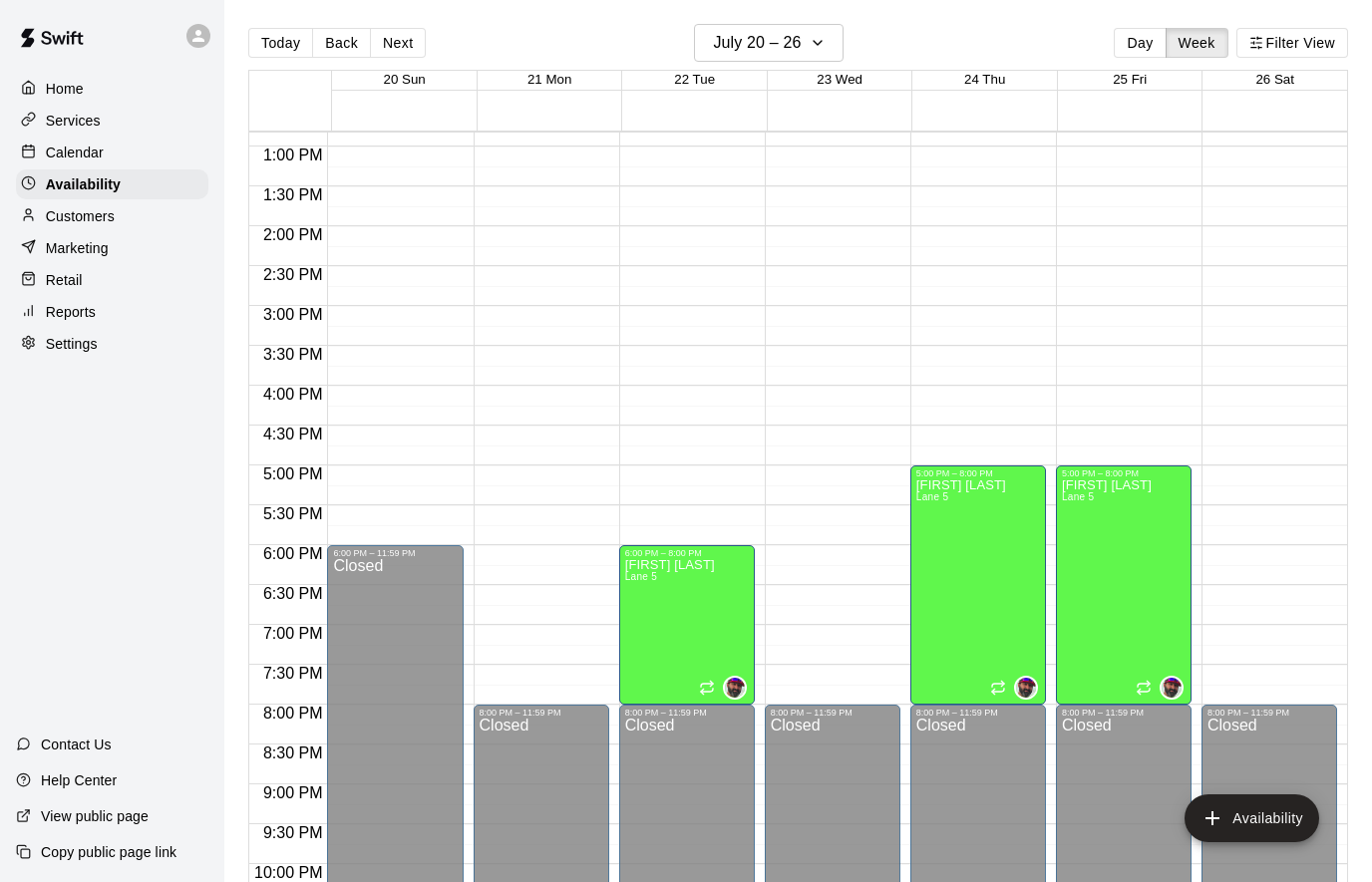 click on "Back" at bounding box center (341, 43) 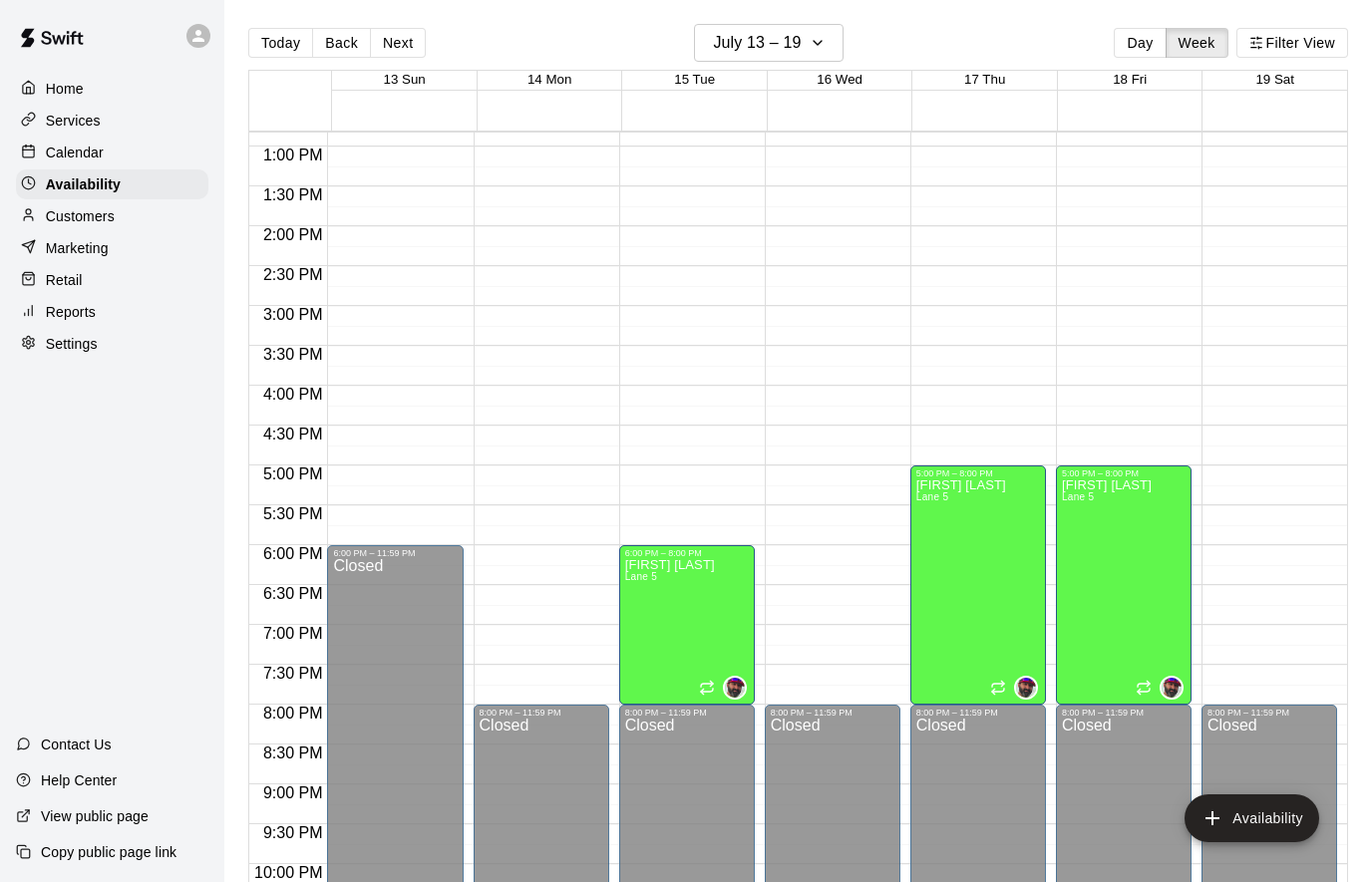 click on "Back" at bounding box center [341, 43] 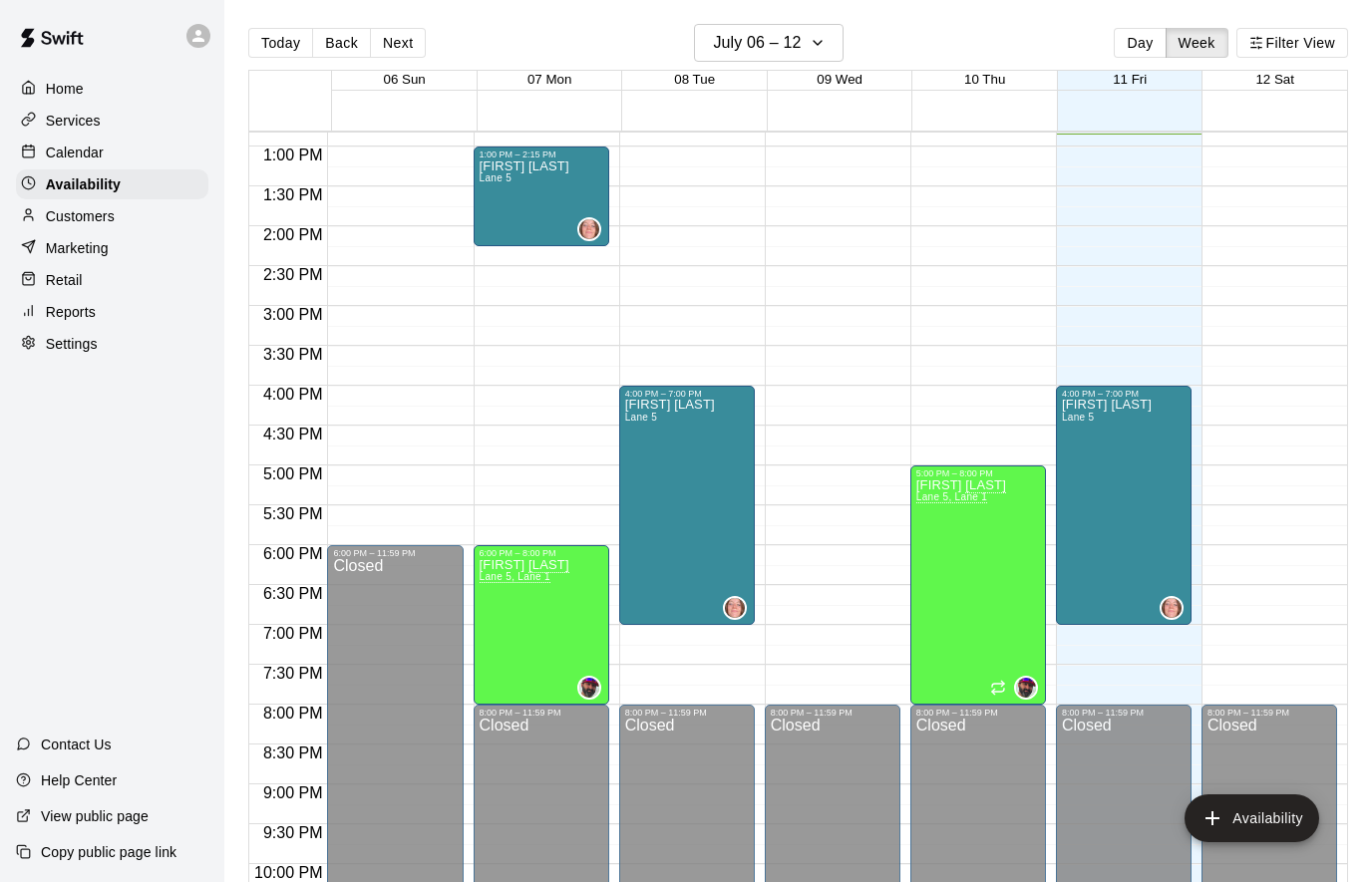 click on "Back" at bounding box center (341, 43) 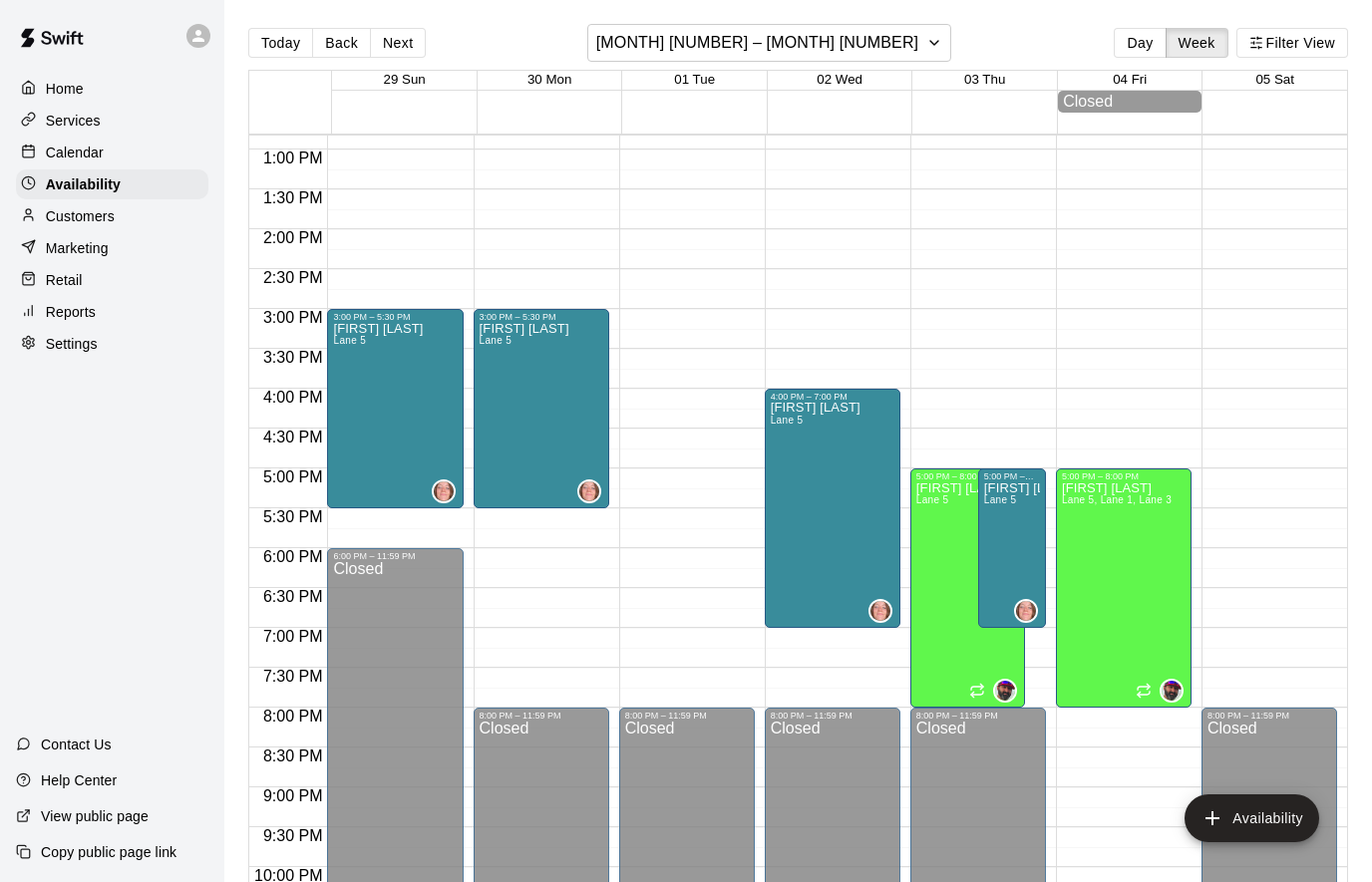 click on "Back" at bounding box center [341, 43] 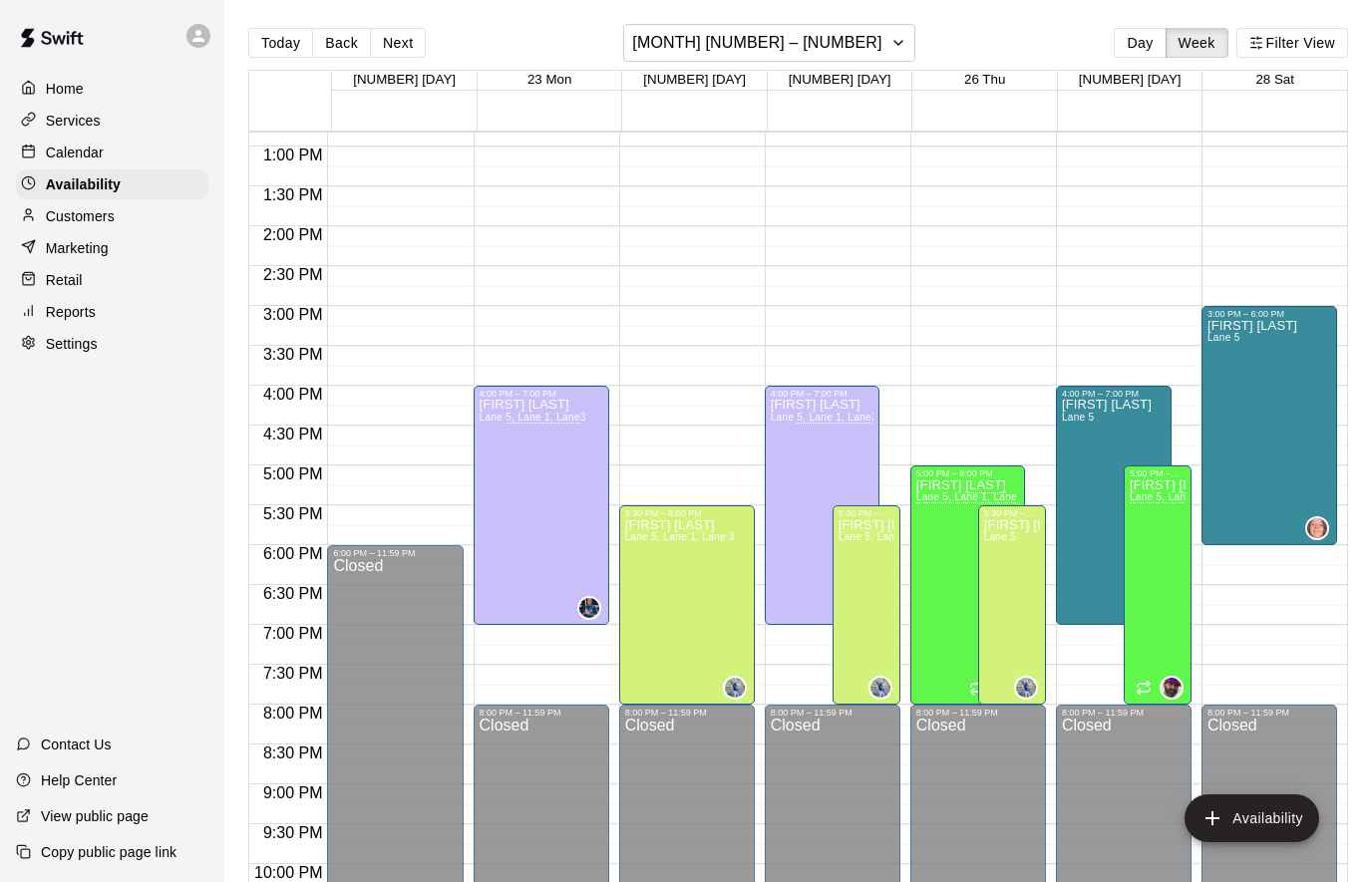 click on "Calendar" at bounding box center (75, 152) 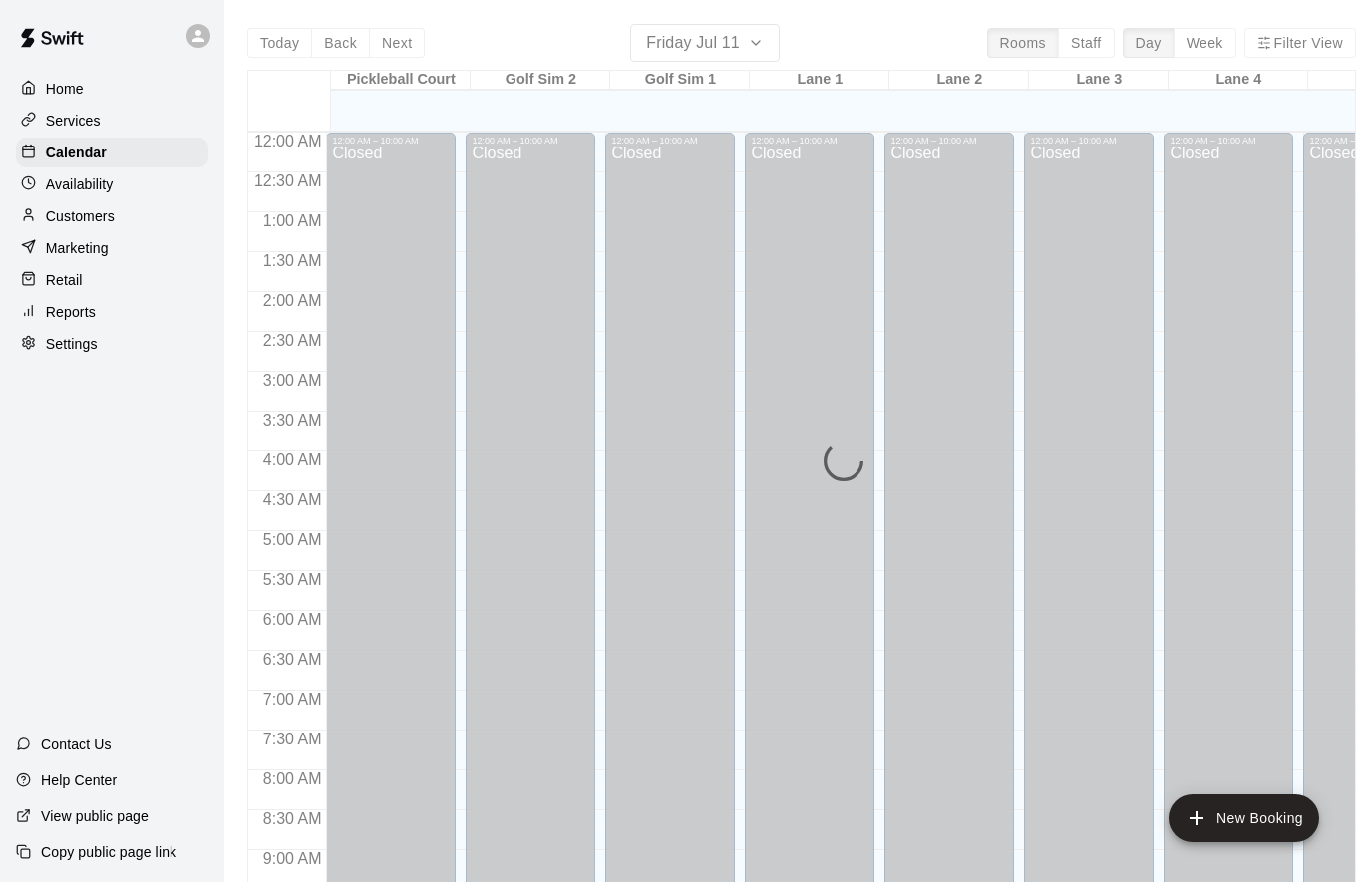 scroll, scrollTop: 991, scrollLeft: 0, axis: vertical 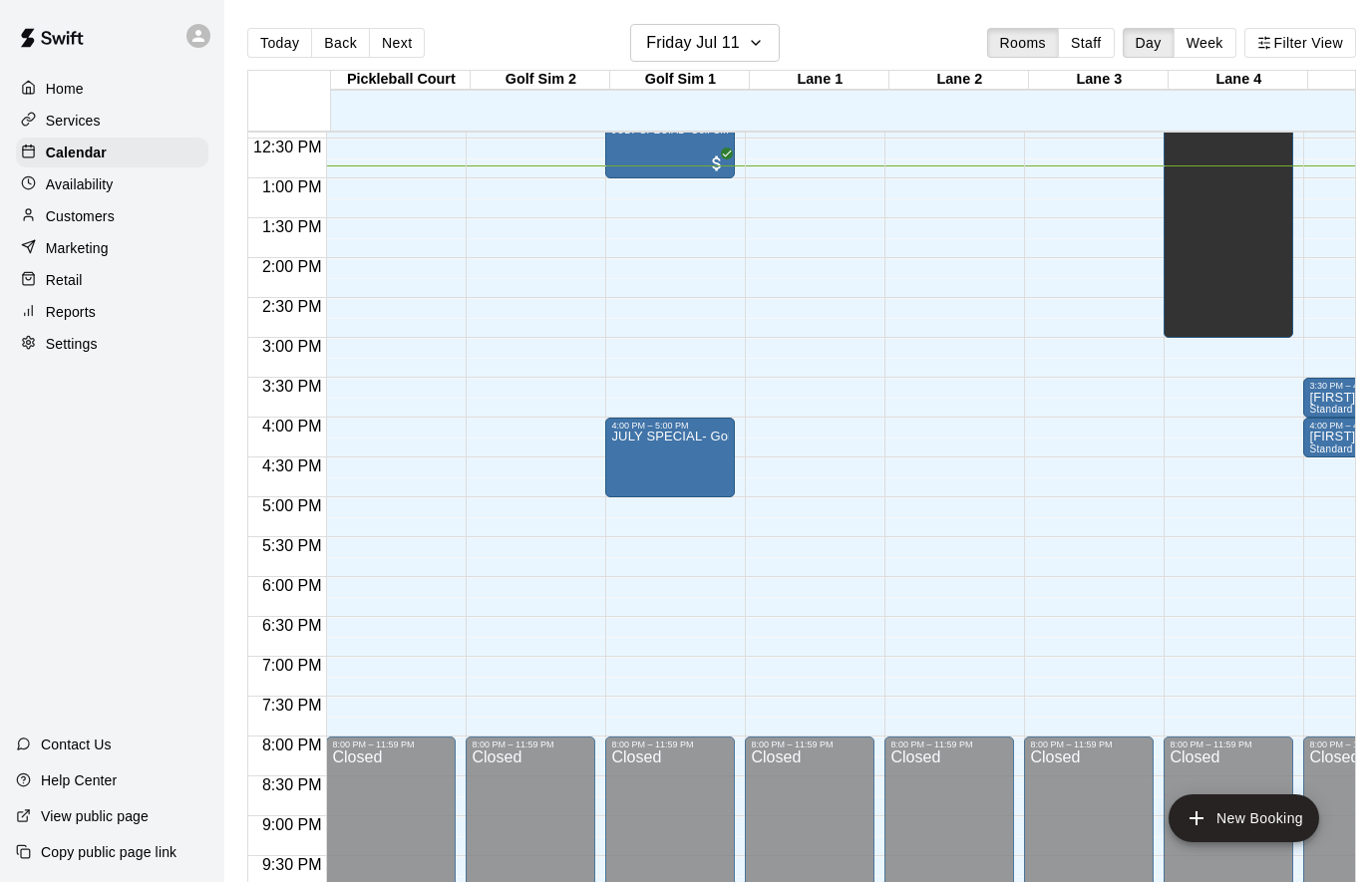 click on "Week" at bounding box center (1204, 43) 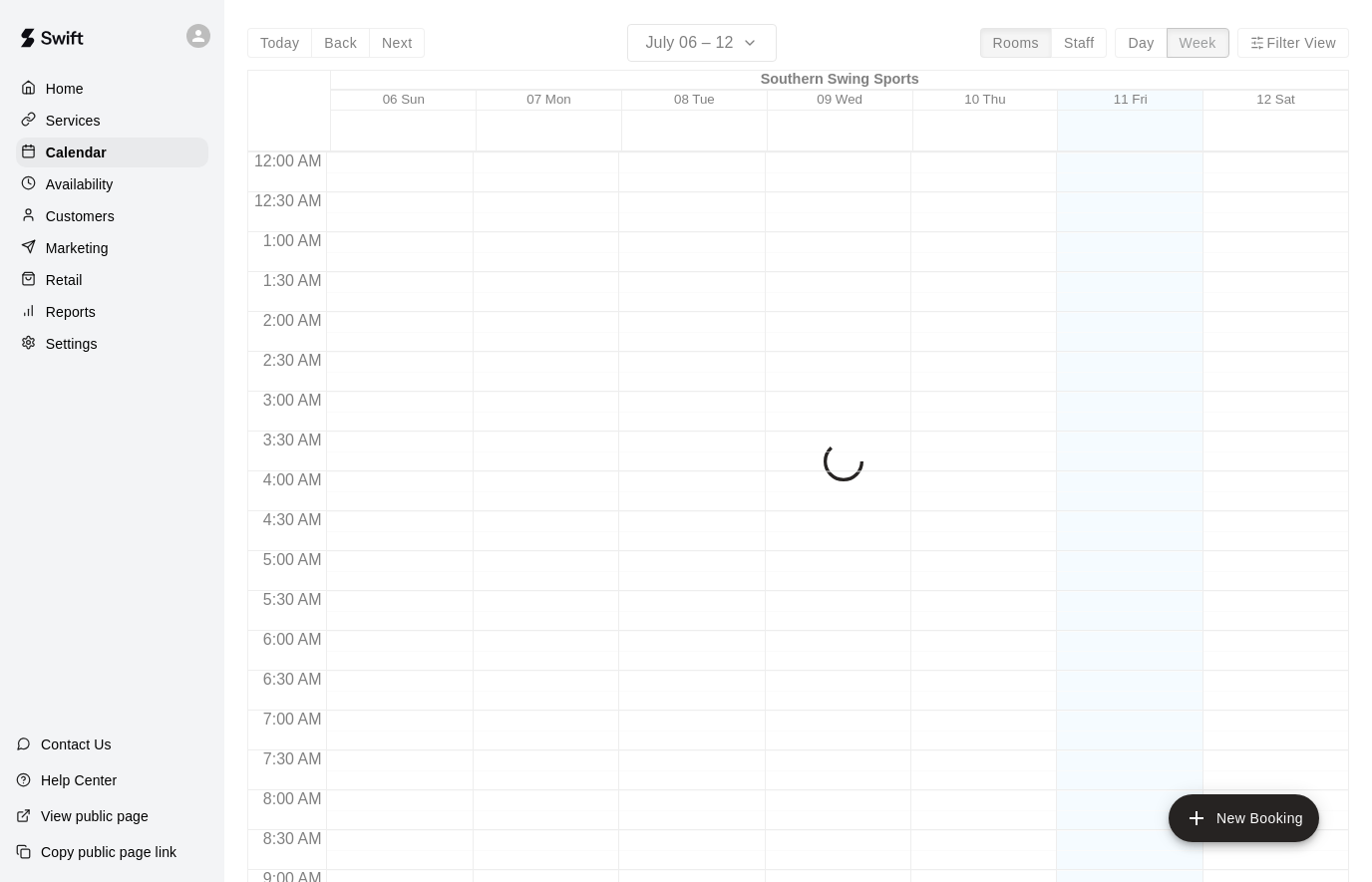 scroll, scrollTop: 1024, scrollLeft: 0, axis: vertical 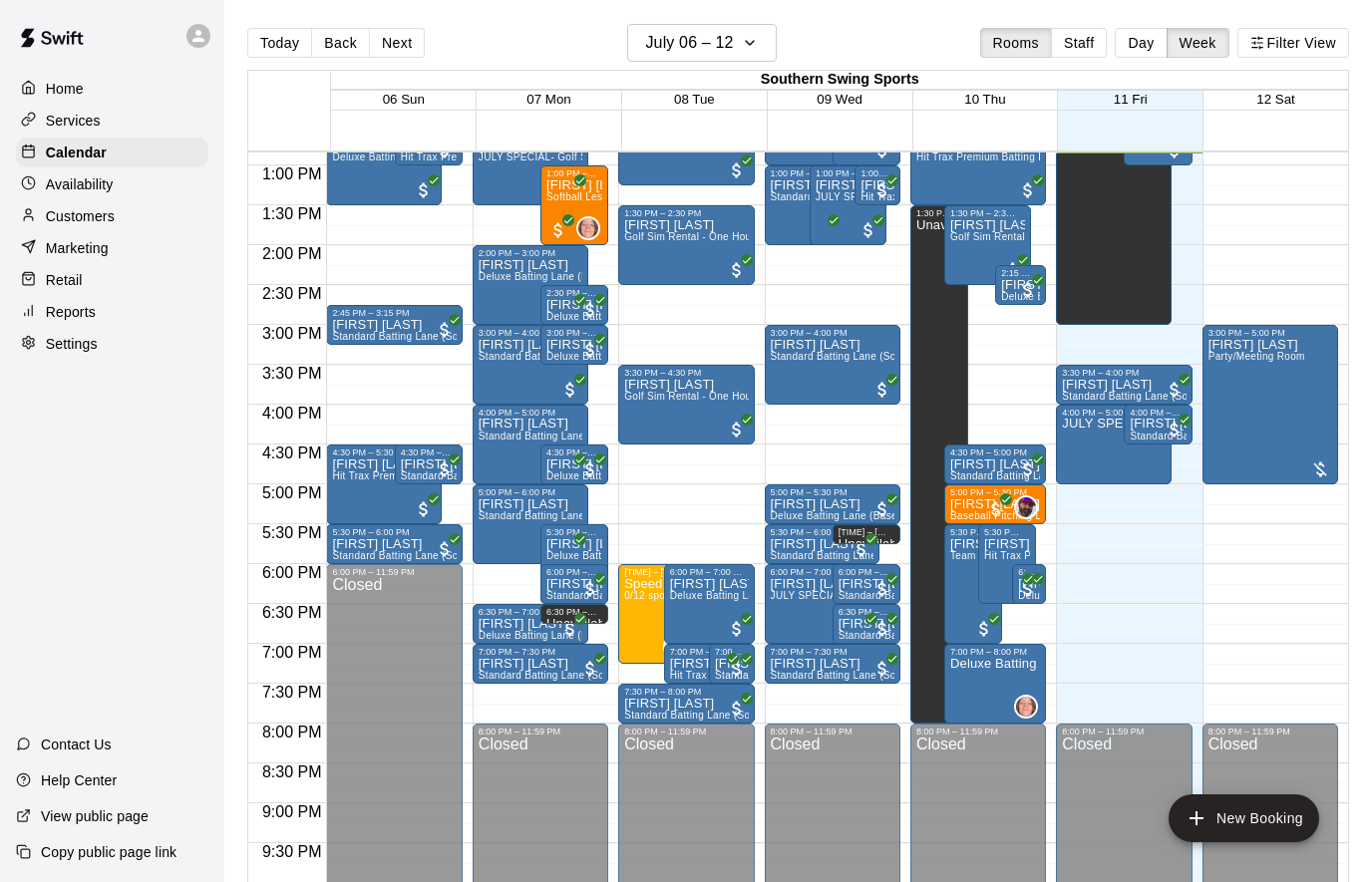 click on "Back" at bounding box center (340, 43) 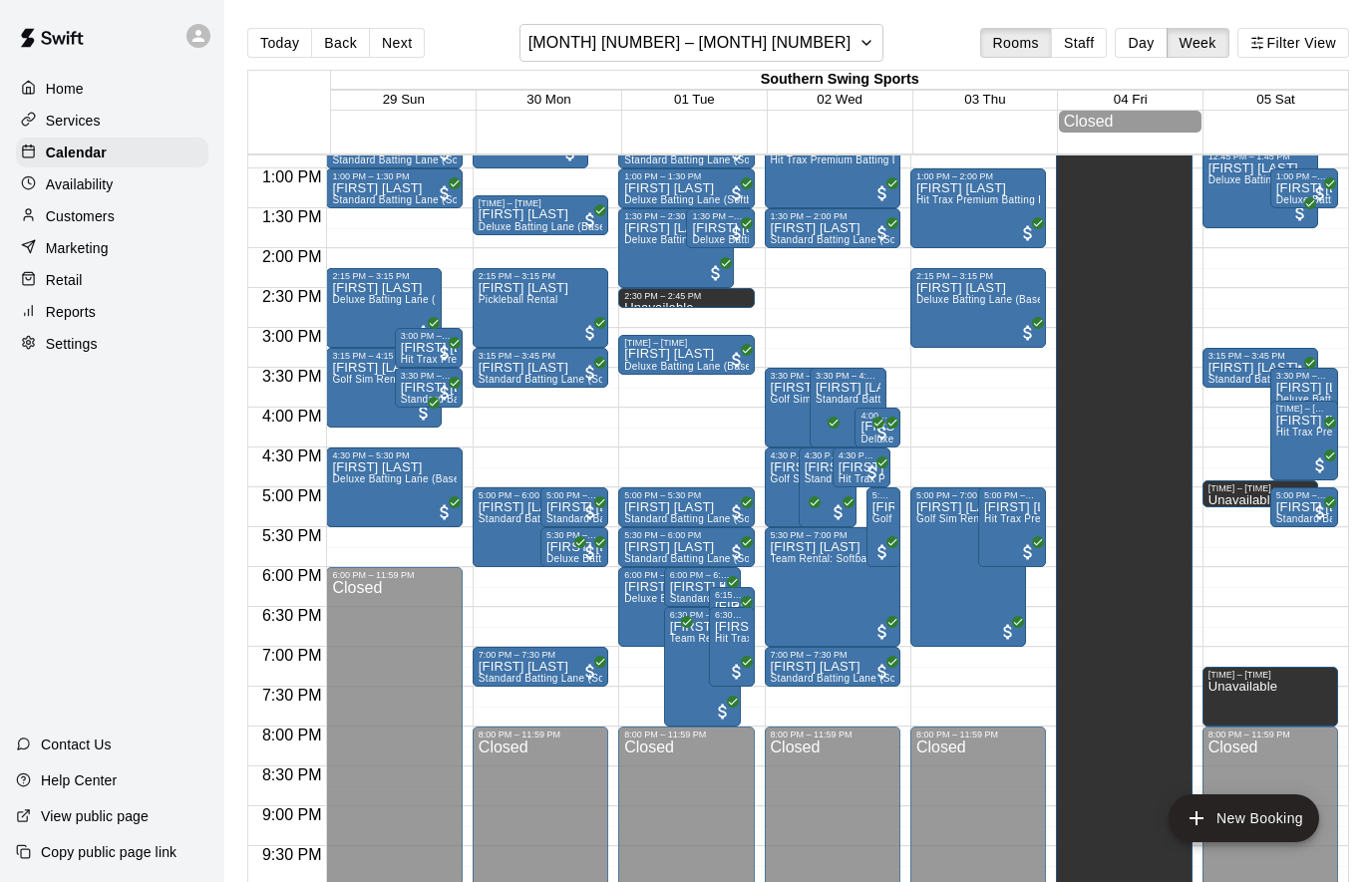 click on "Back" at bounding box center [340, 43] 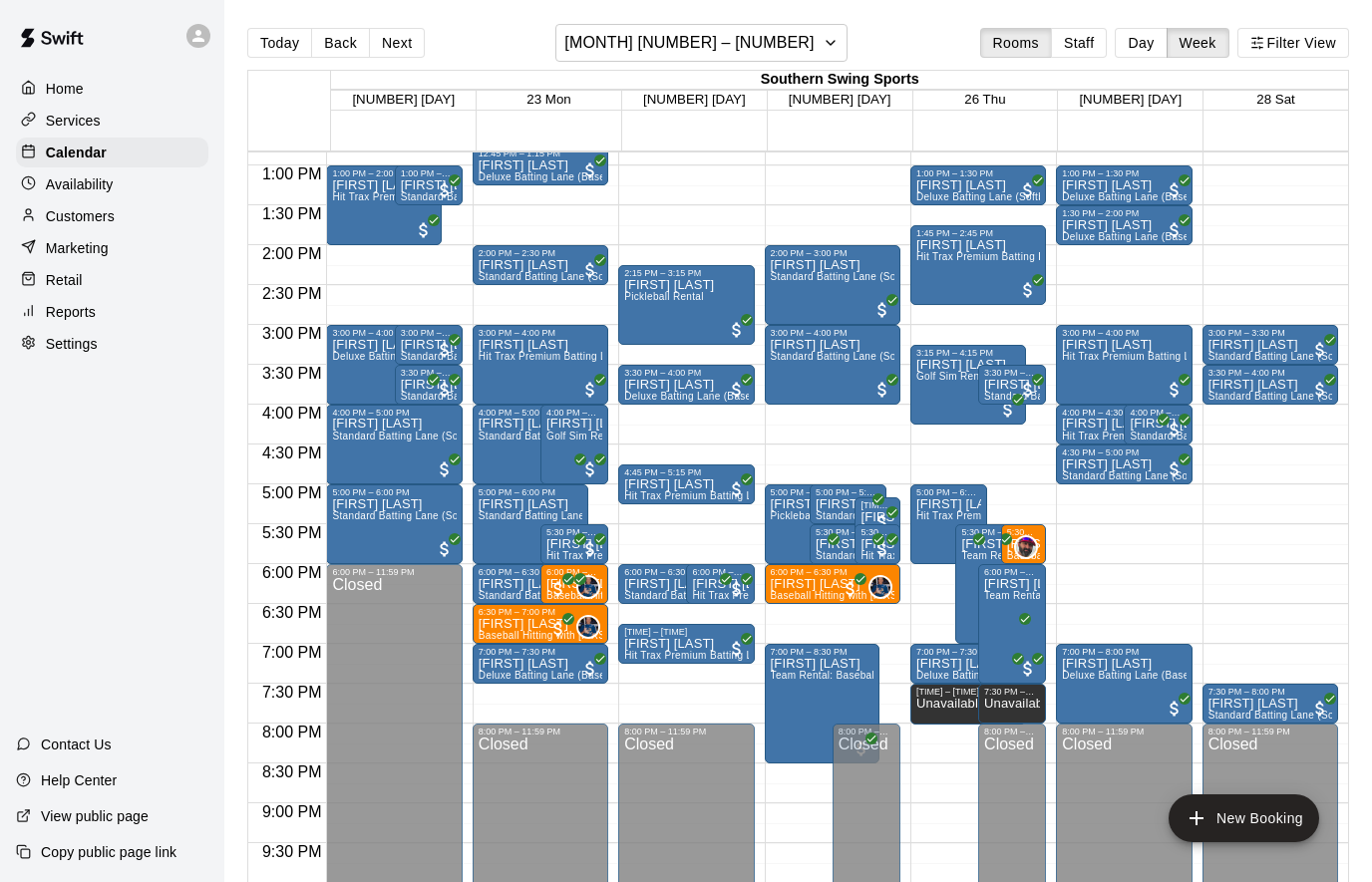 click on "Standard Batting Lane (Softball or Baseball)" at bounding box center [583, 595] 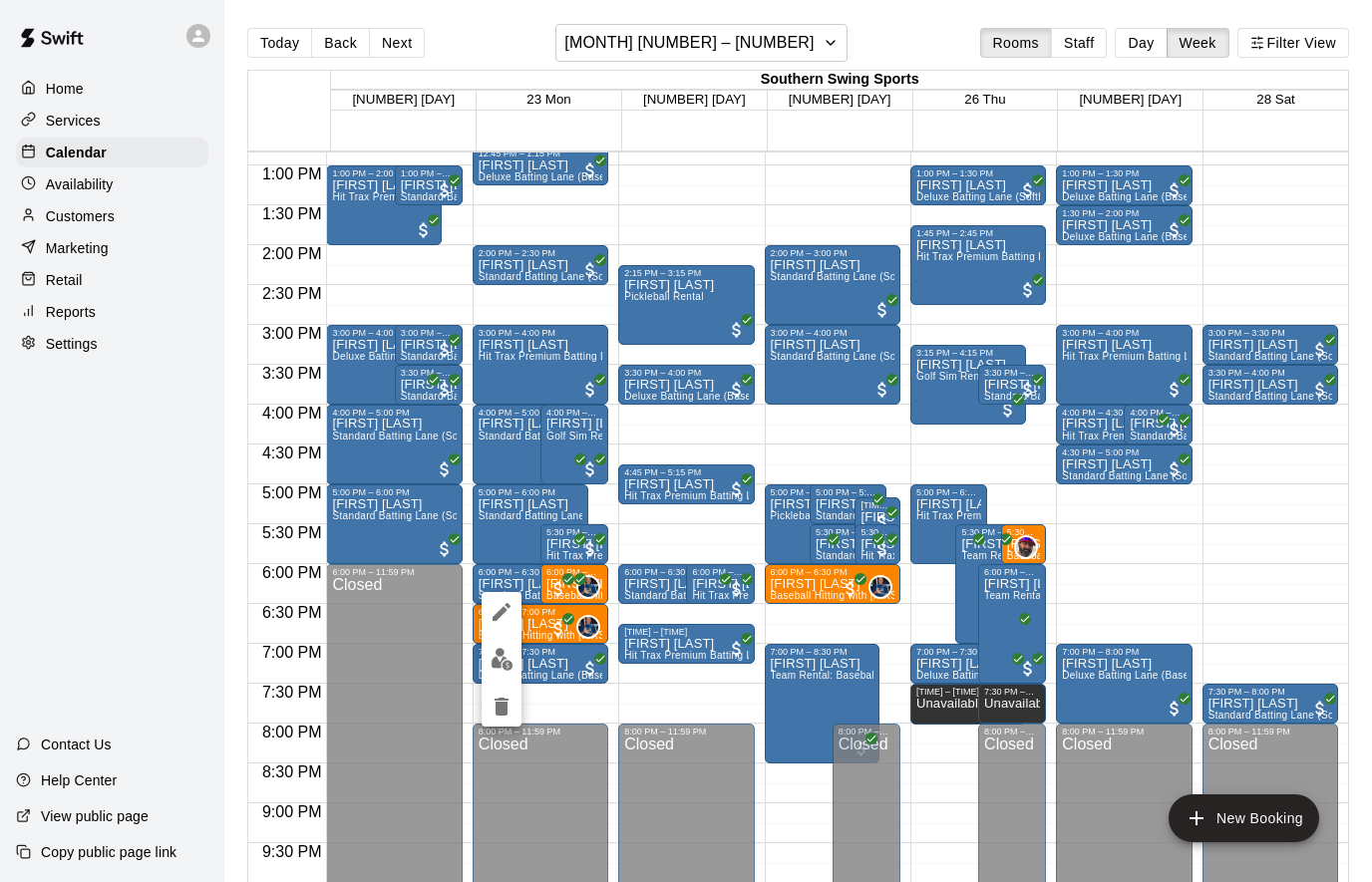 click at bounding box center (686, 441) 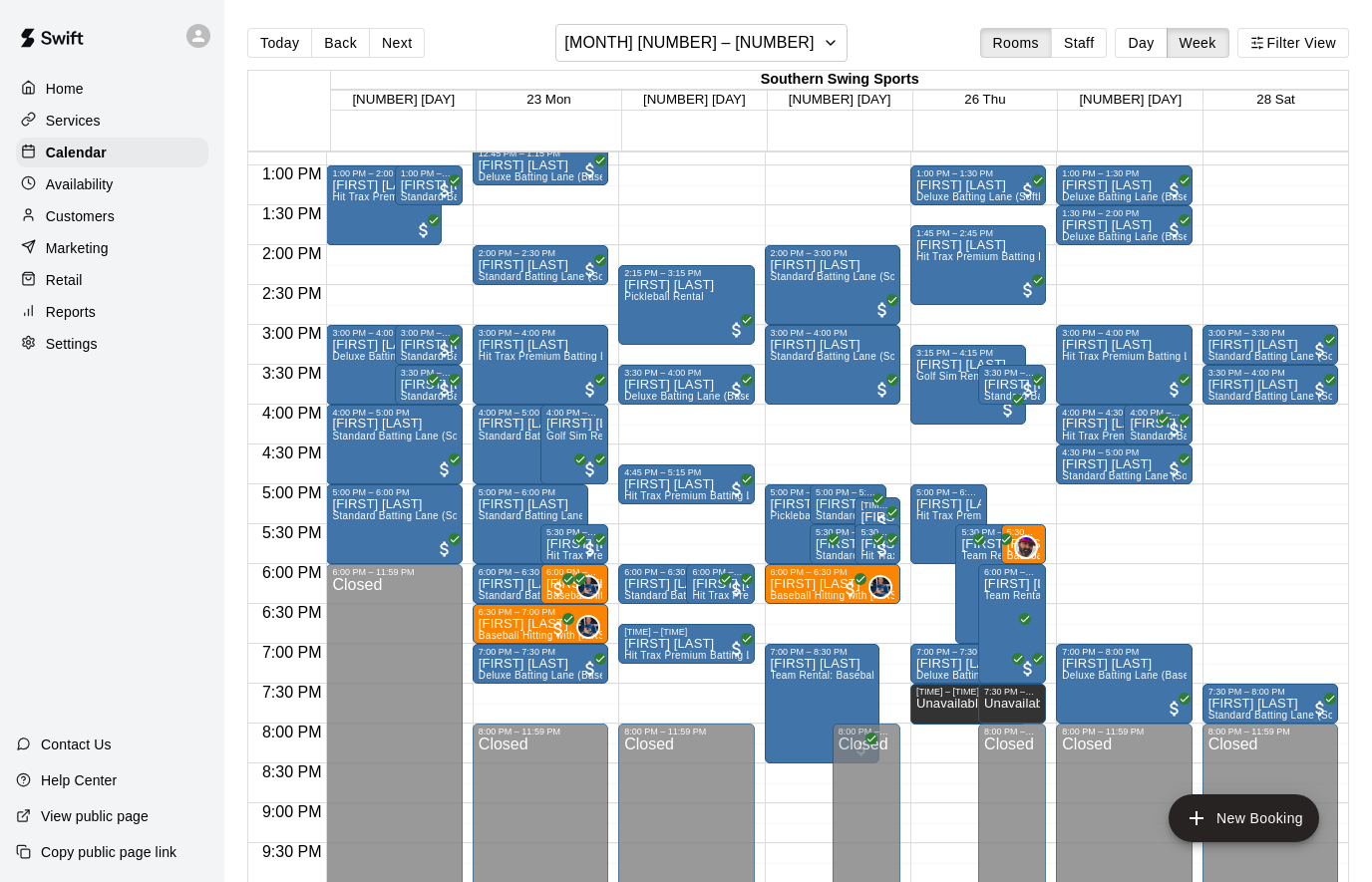 click on "6:30 PM – 7:00 PM" at bounding box center (540, 612) 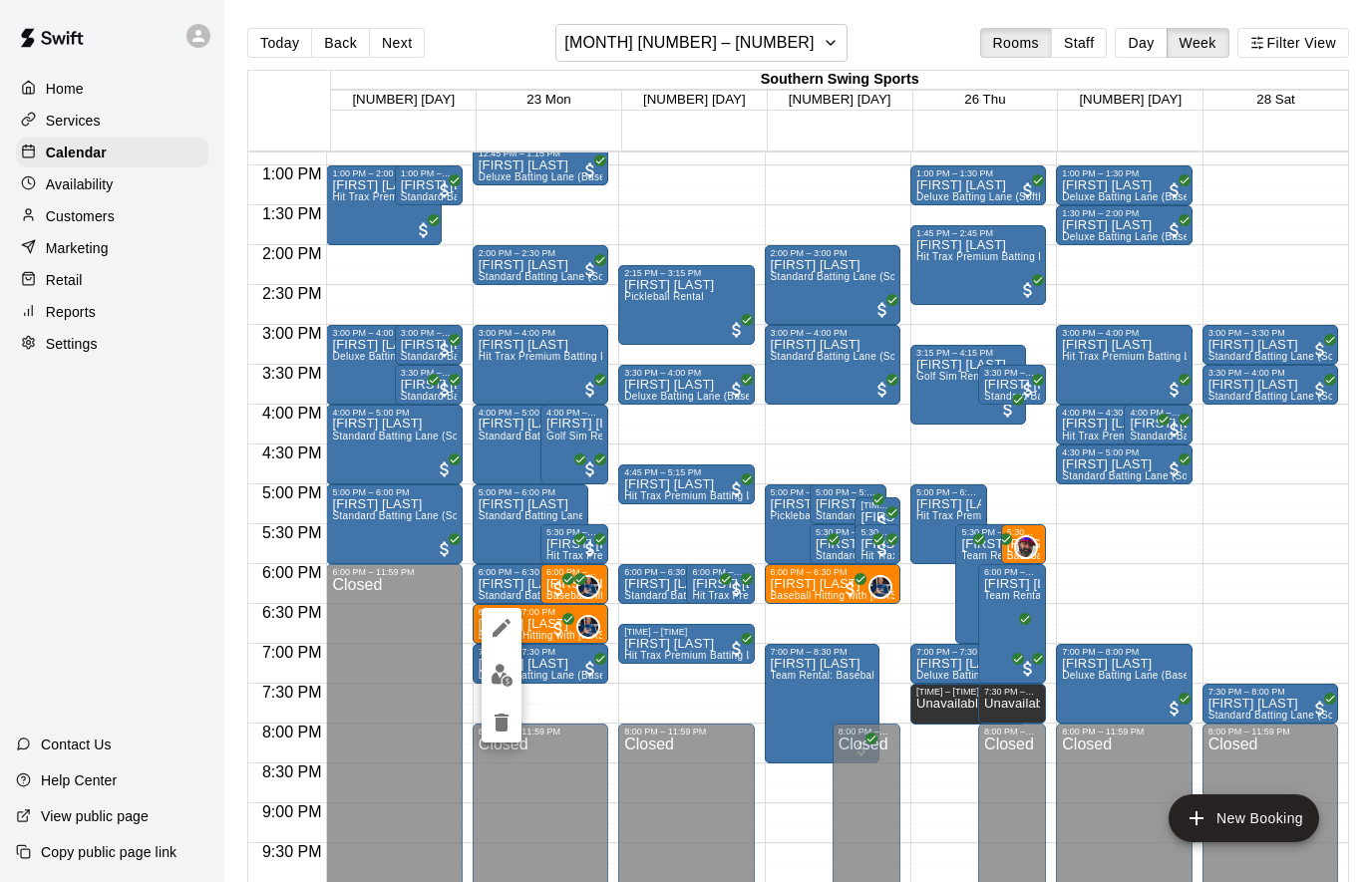 click at bounding box center (686, 441) 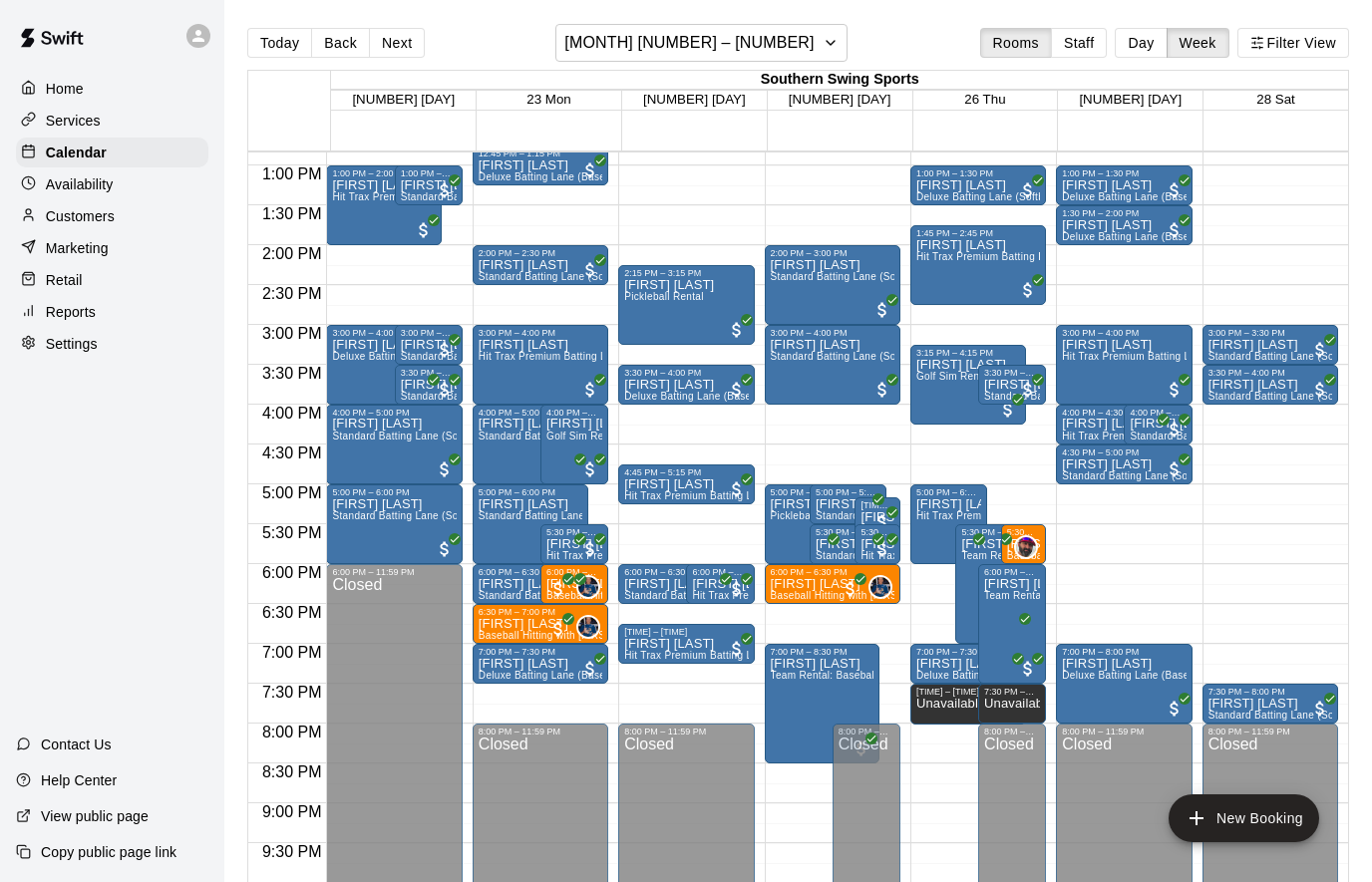 click on "Day" at bounding box center [1141, 43] 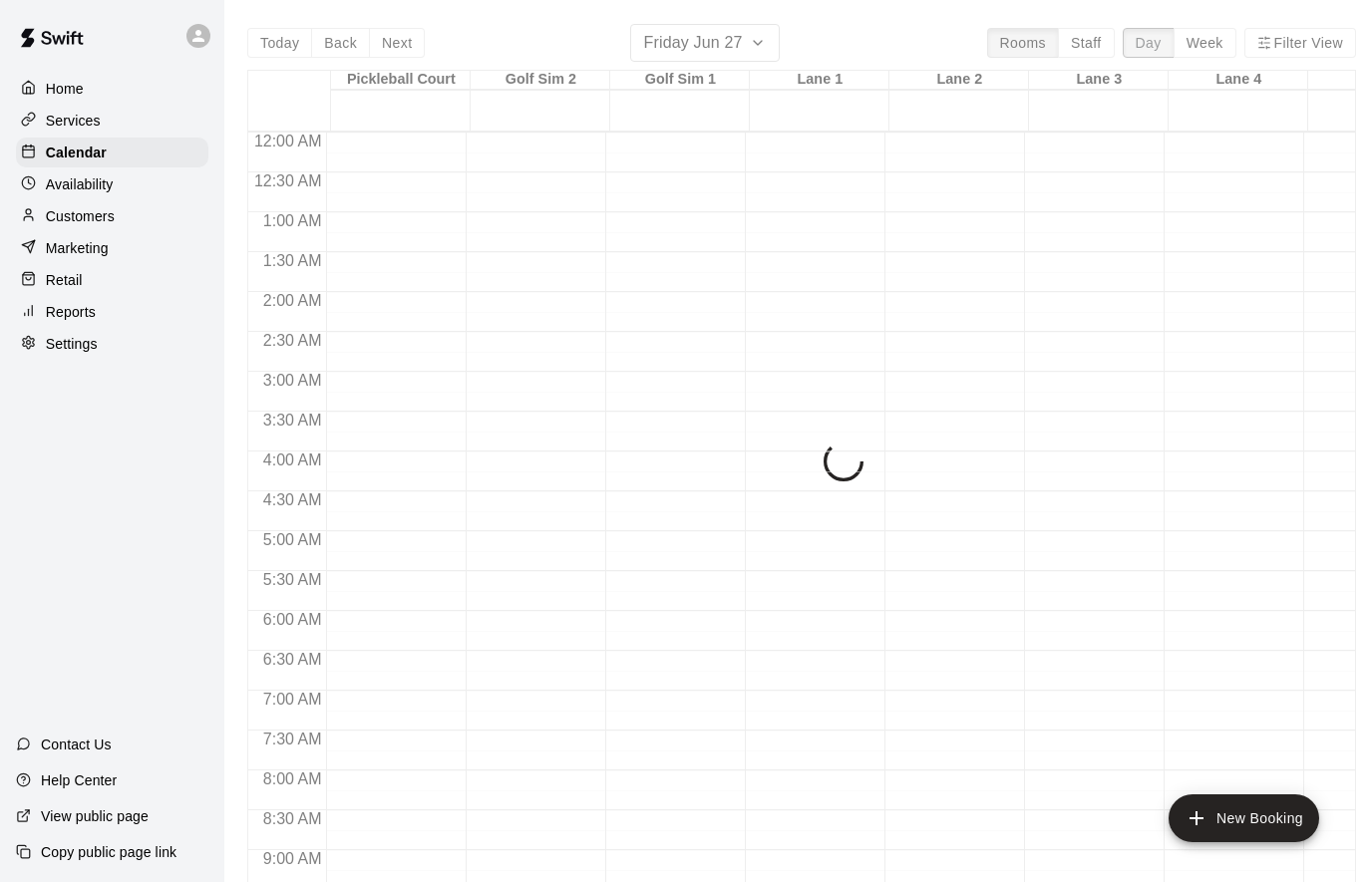 scroll, scrollTop: 1025, scrollLeft: 0, axis: vertical 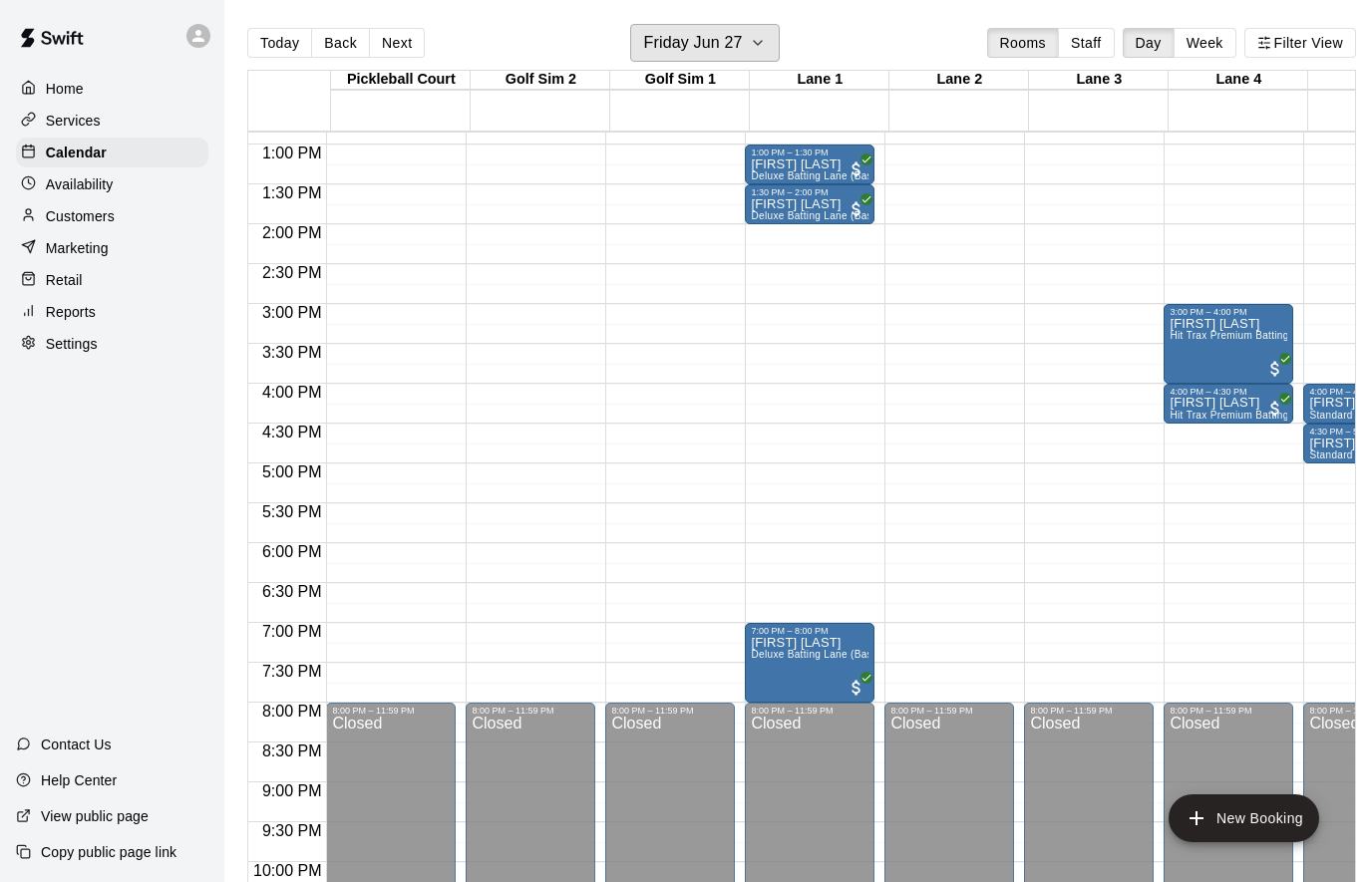 click on "Friday Jun 27" at bounding box center (705, 43) 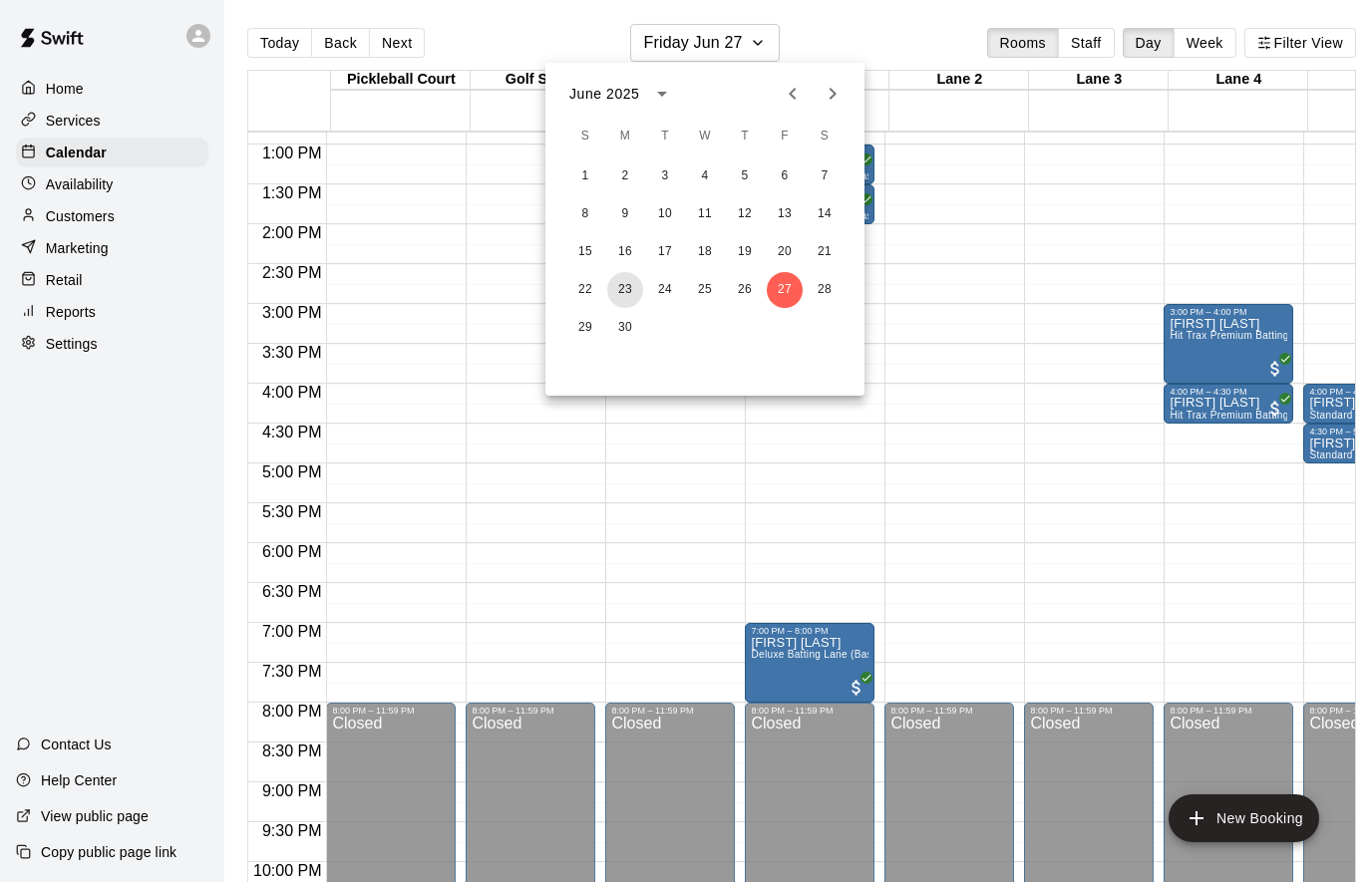 click on "23" at bounding box center (625, 290) 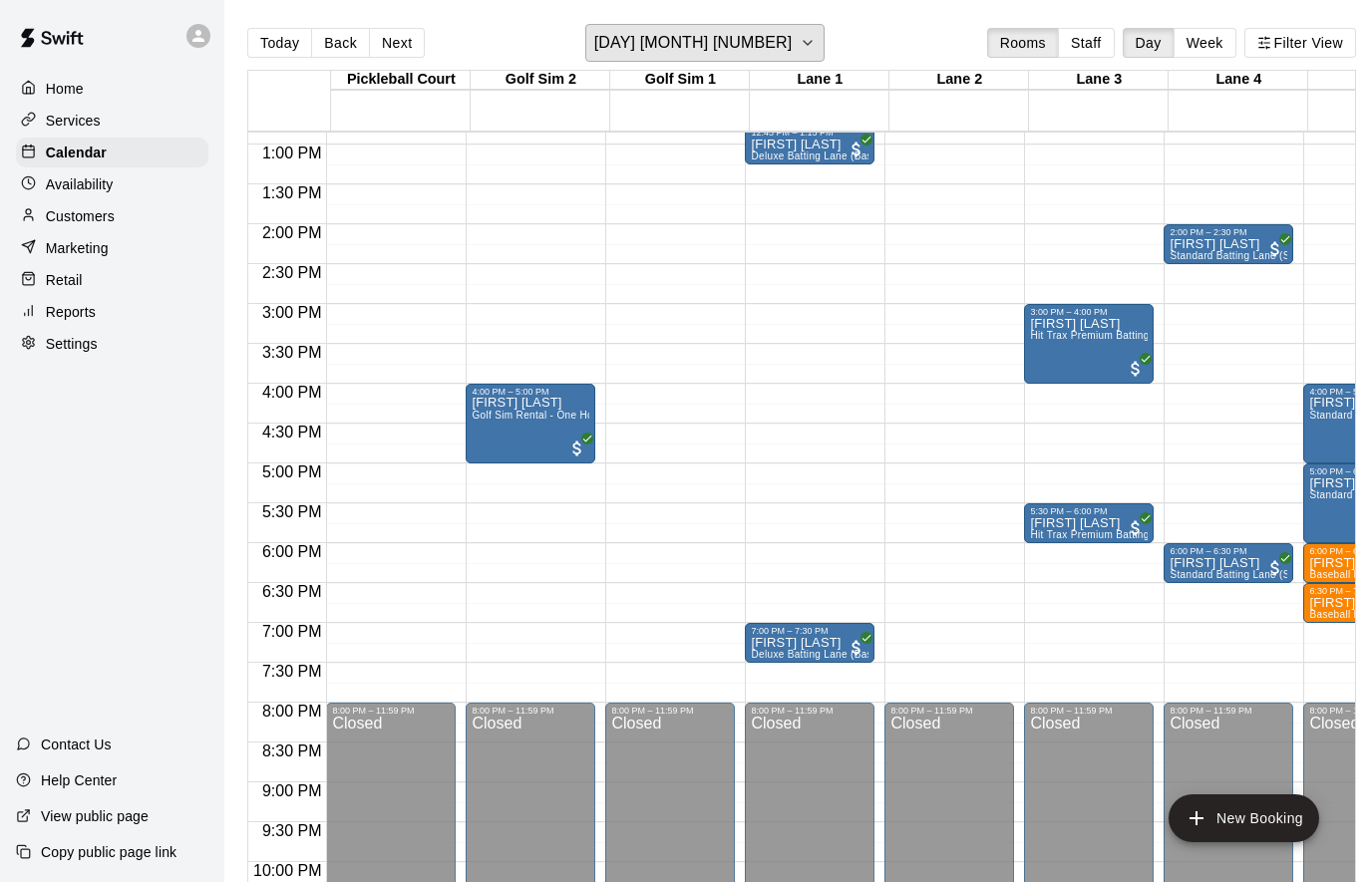 click on "[DAY] [MONTH] [NUMBER]" at bounding box center (693, 43) 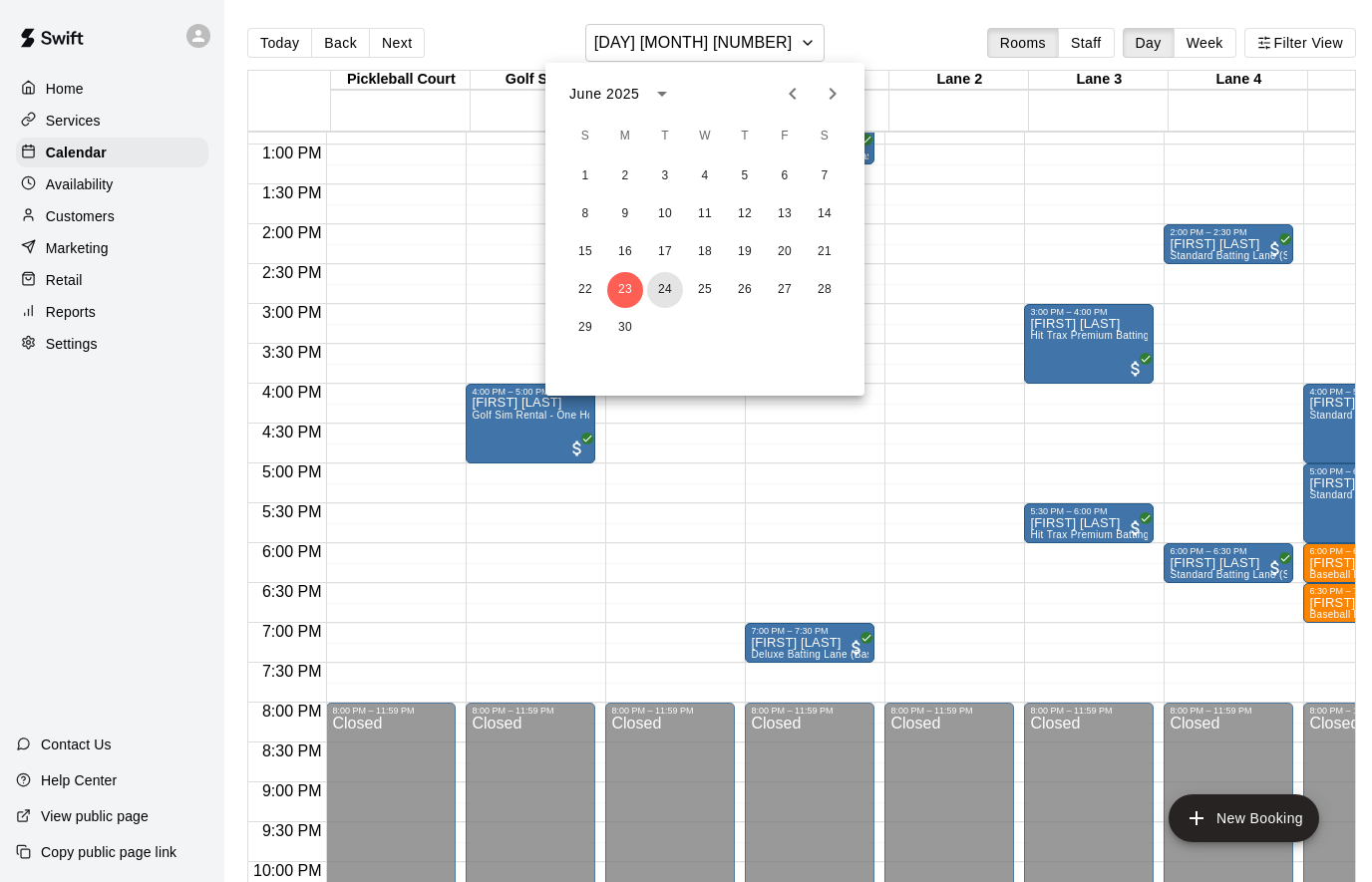 click on "24" at bounding box center [665, 290] 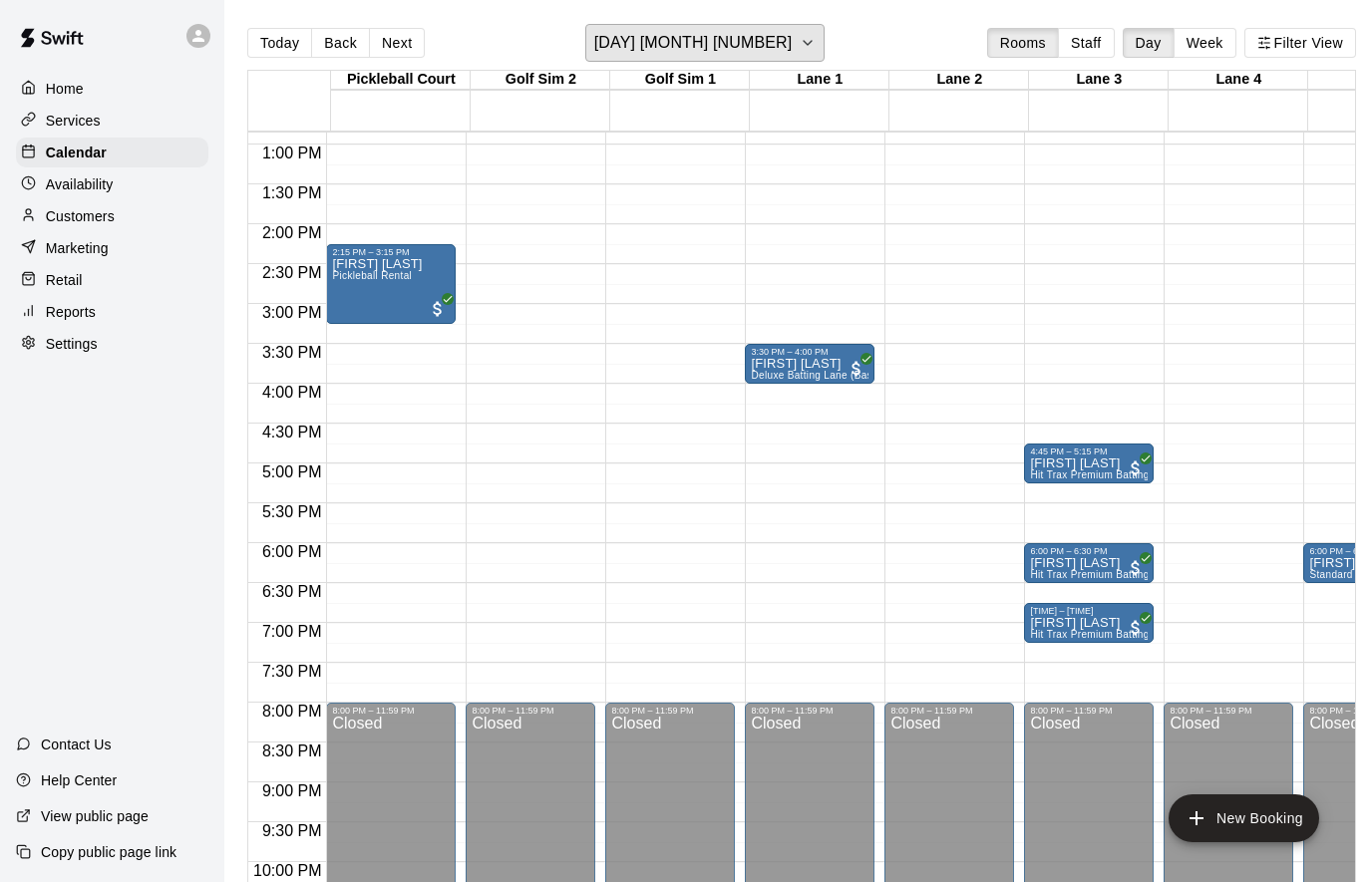 click on "[DAY] [MONTH] [NUMBER]" at bounding box center (693, 43) 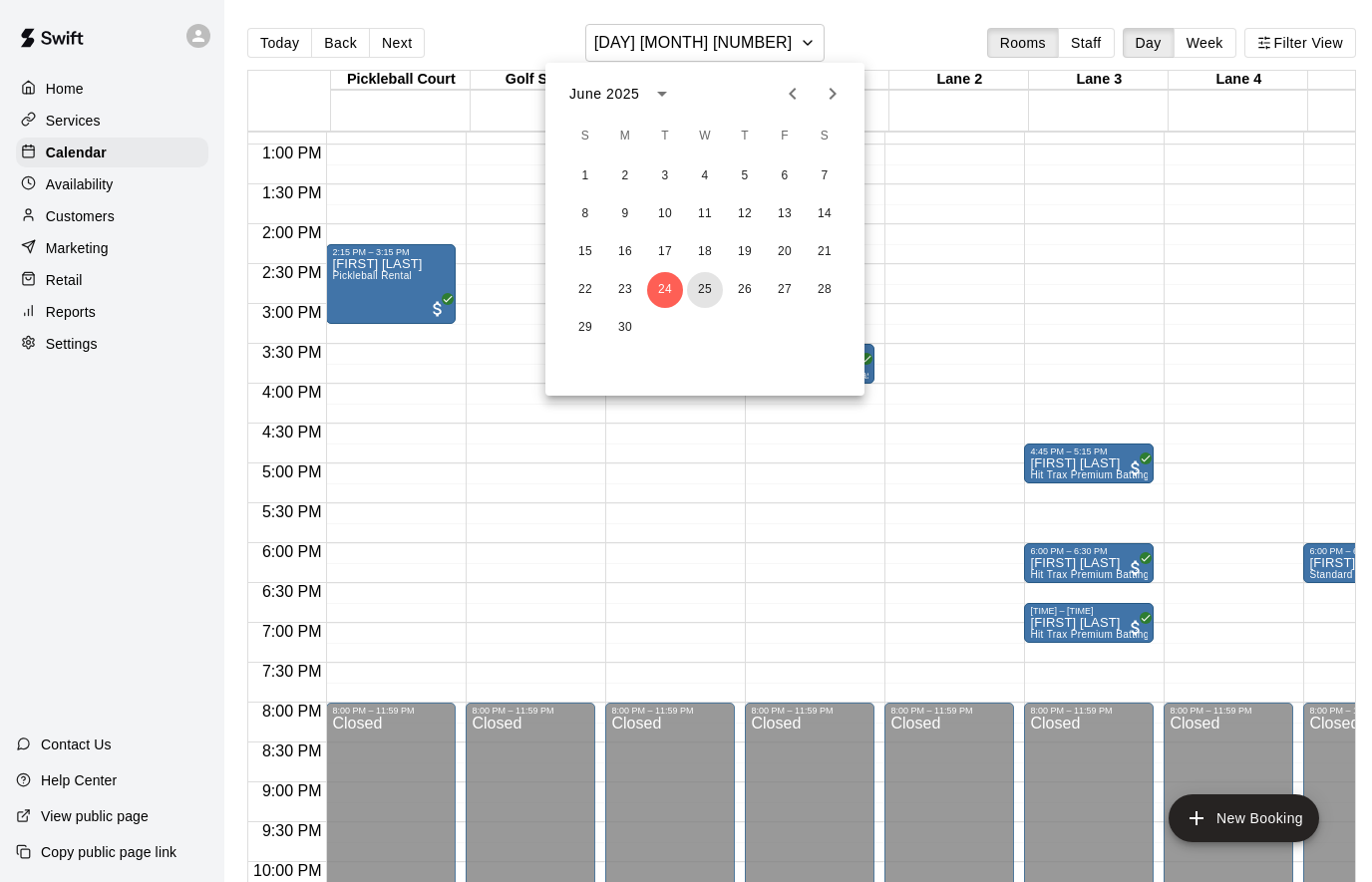 click on "25" at bounding box center [705, 290] 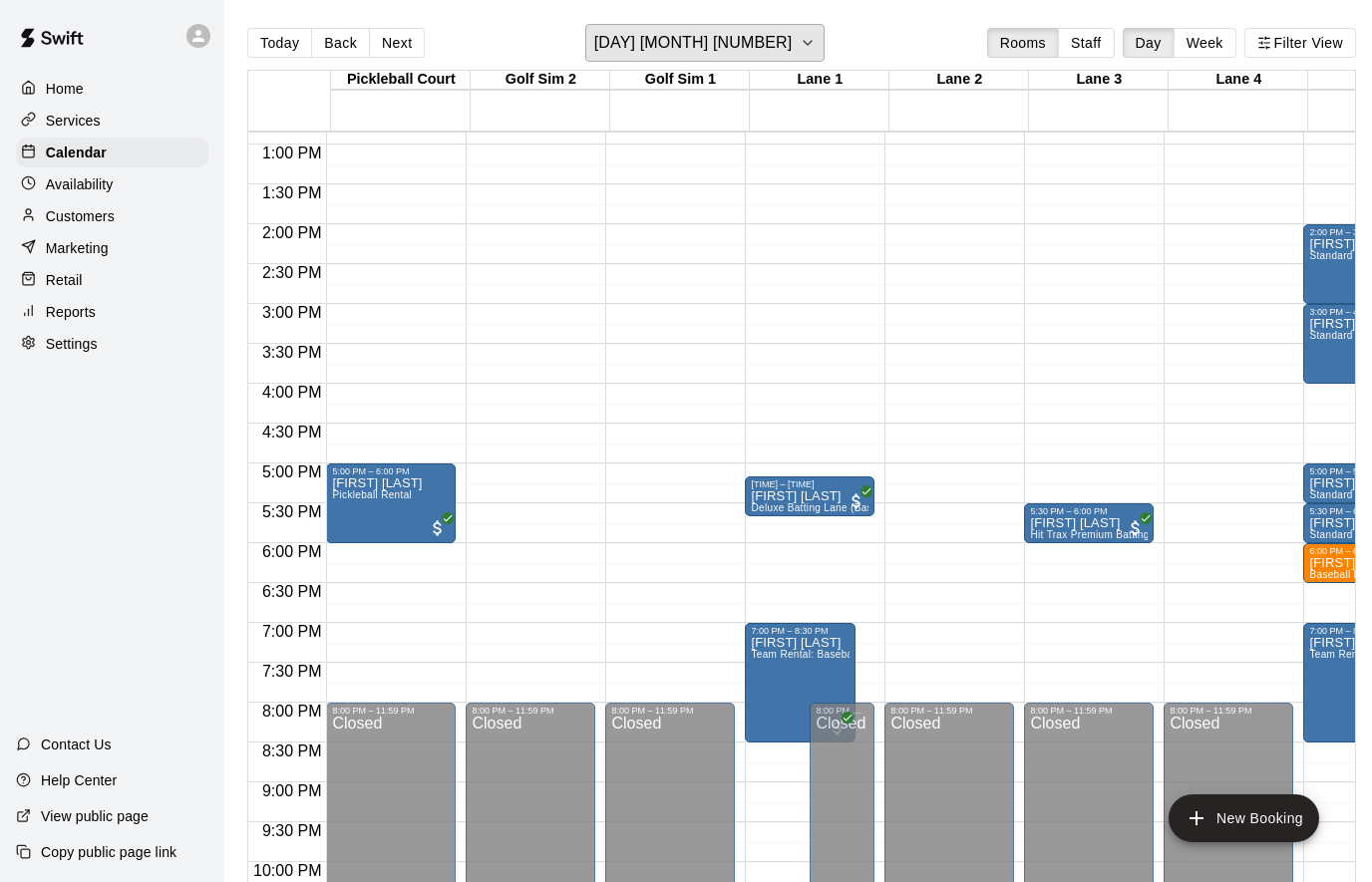 click on "[DAY] [MONTH] [NUMBER]" at bounding box center [693, 43] 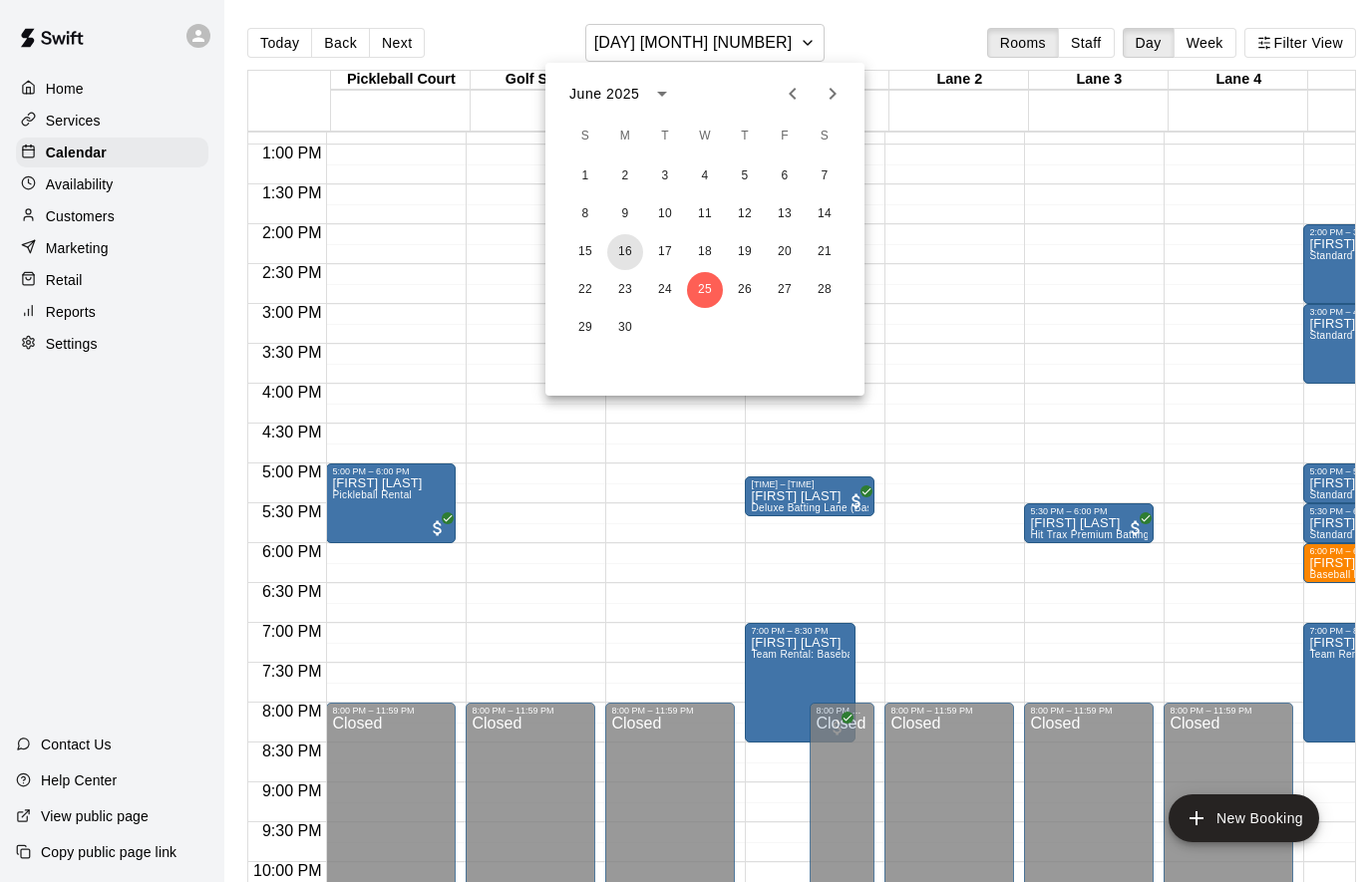 click on "16" at bounding box center [625, 252] 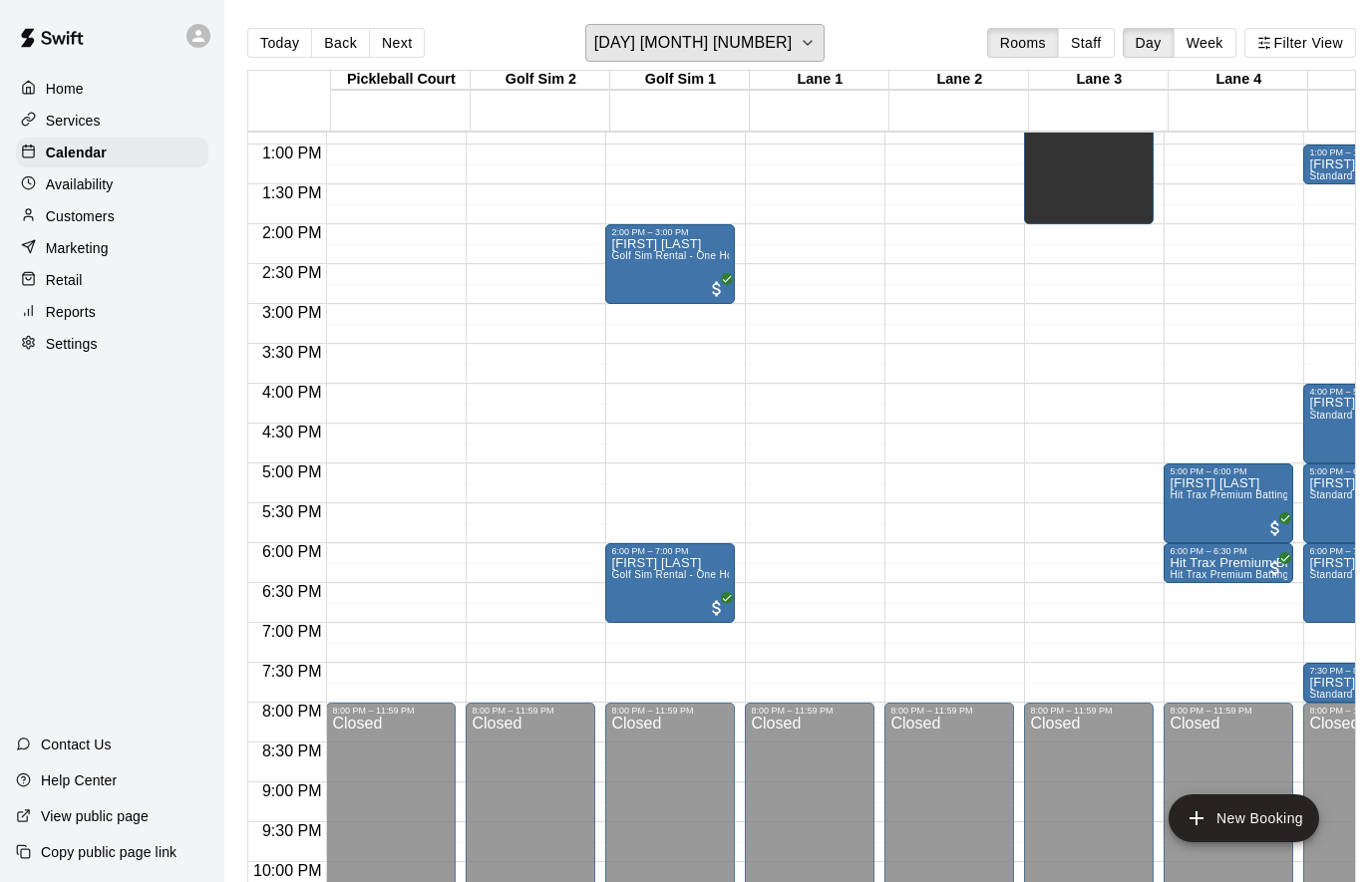 click on "[DAY] [MONTH] [NUMBER]" at bounding box center [693, 43] 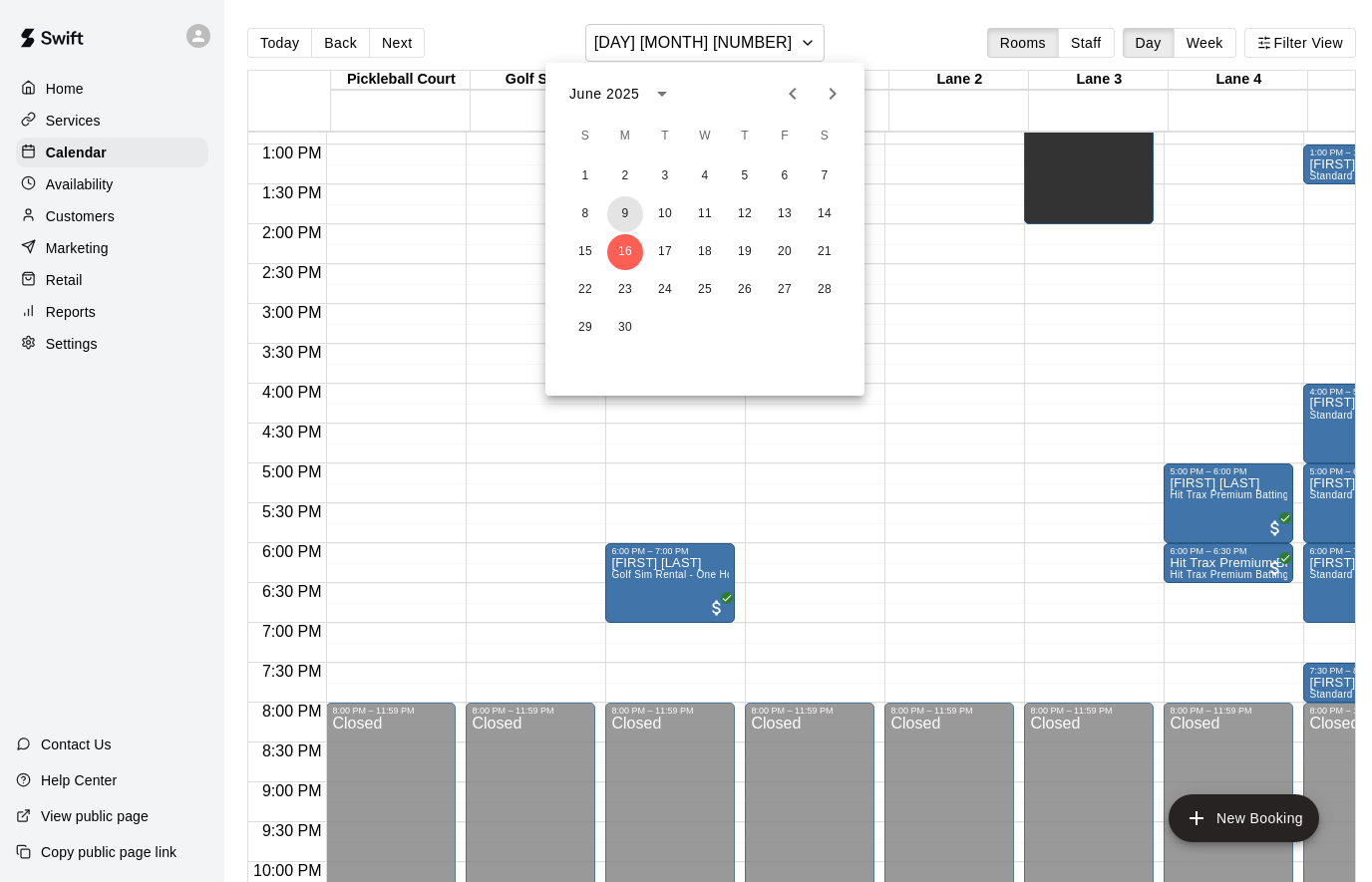 click on "9" at bounding box center (625, 214) 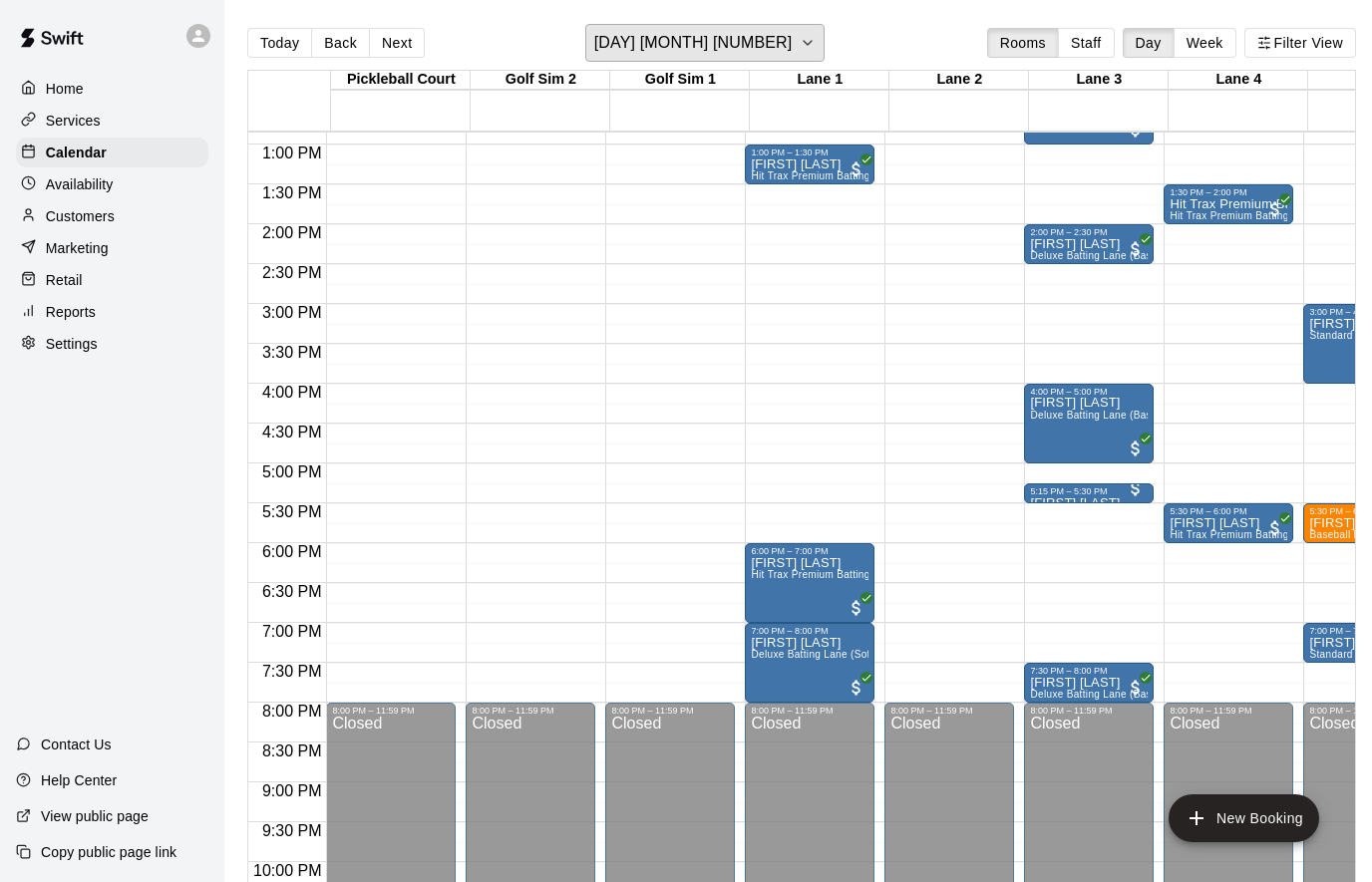 click on "[DAY] [MONTH] [NUMBER]" at bounding box center [705, 43] 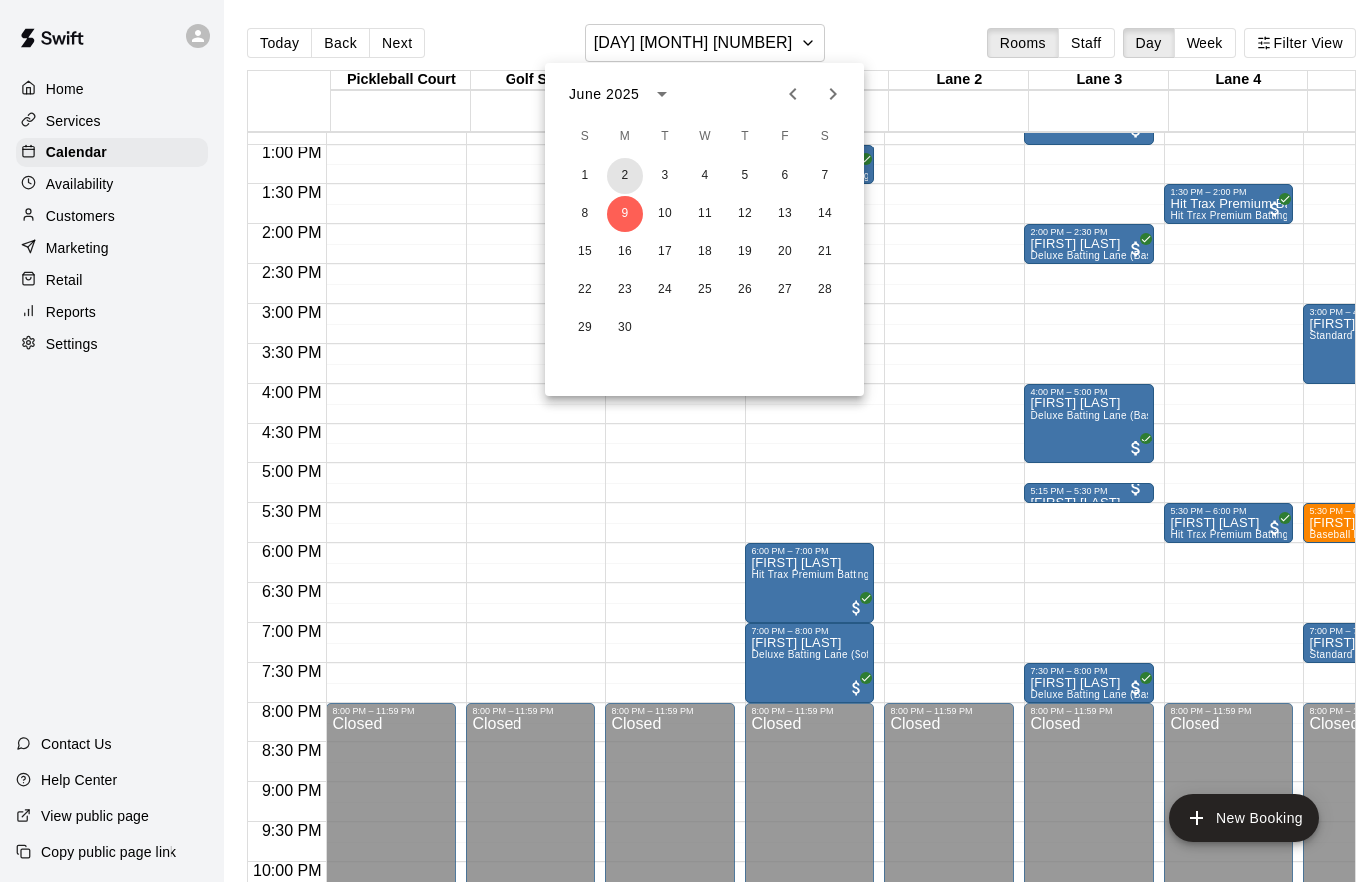 click on "2" at bounding box center [625, 176] 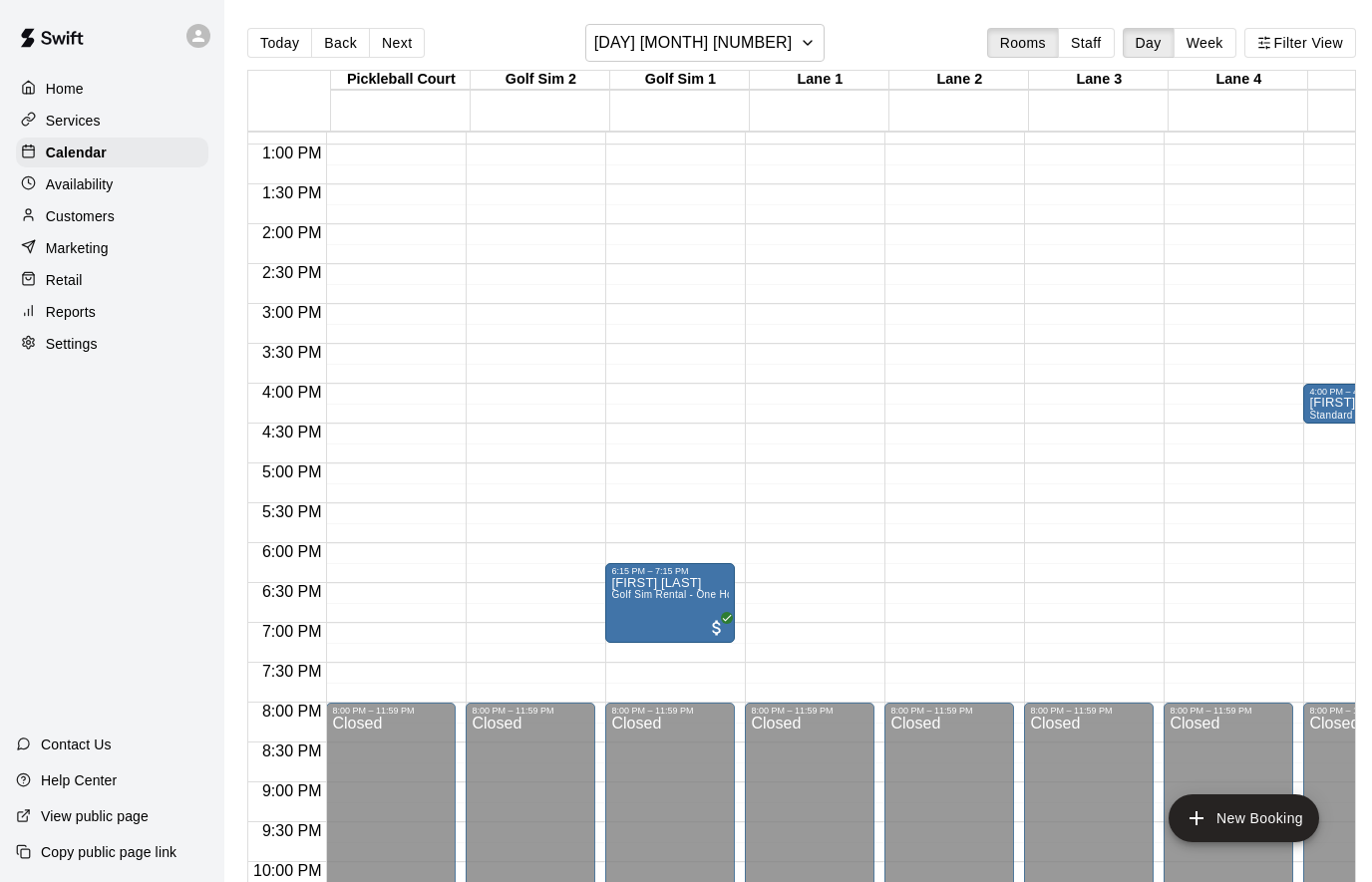 click on "Staff" at bounding box center [1086, 43] 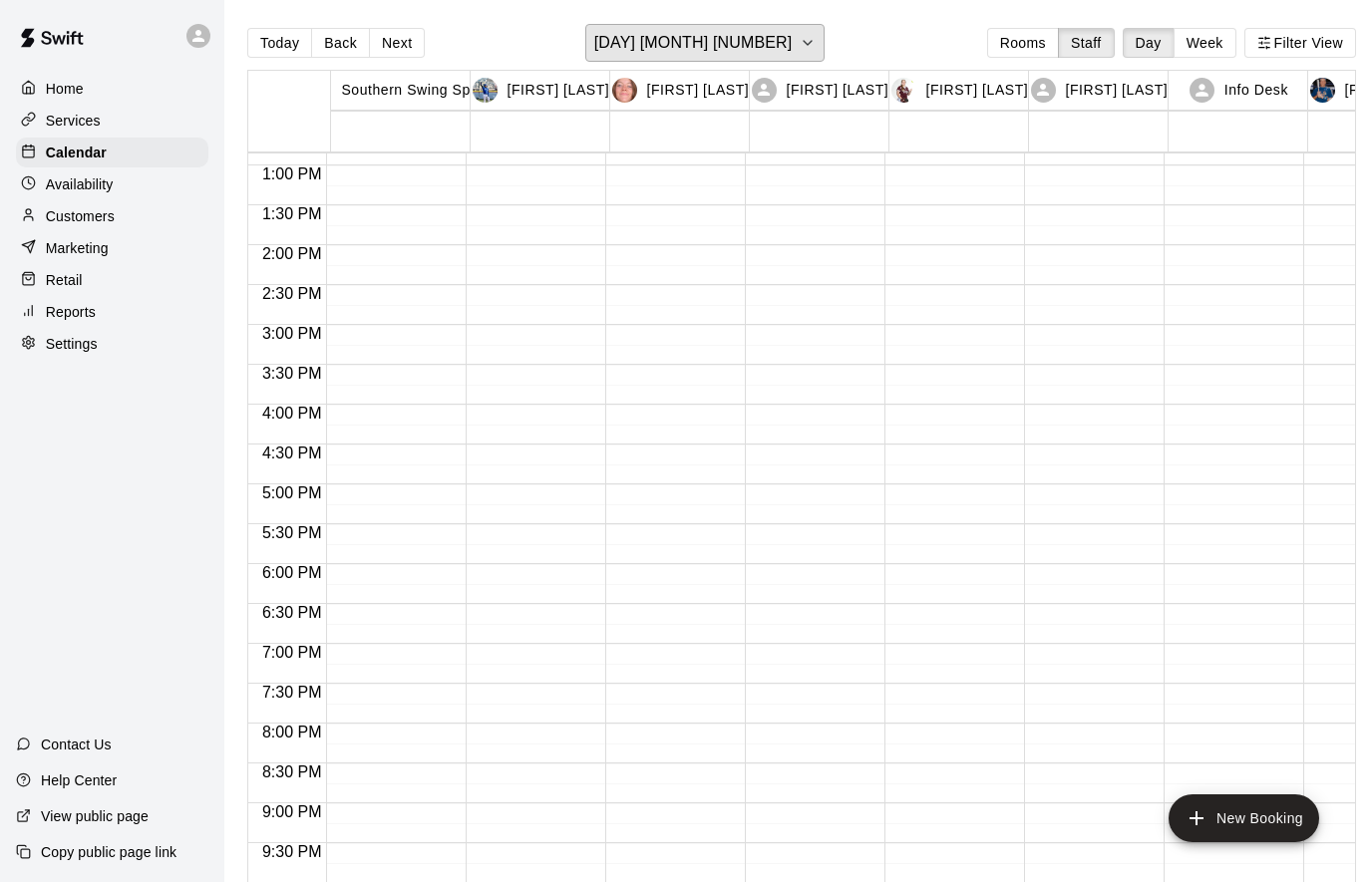 click on "[DAY] [MONTH] [NUMBER]" at bounding box center [693, 43] 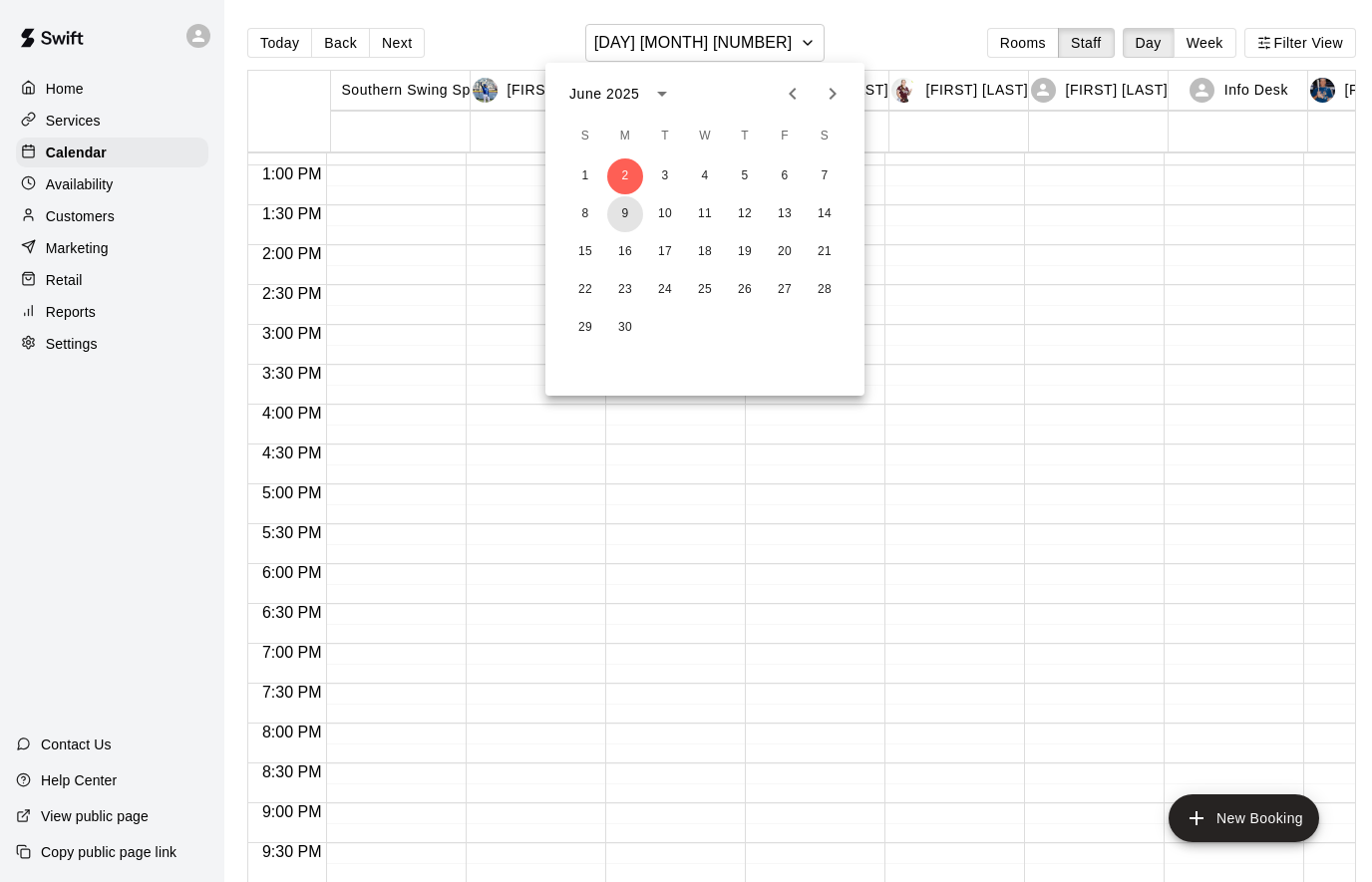 click on "9" at bounding box center (625, 214) 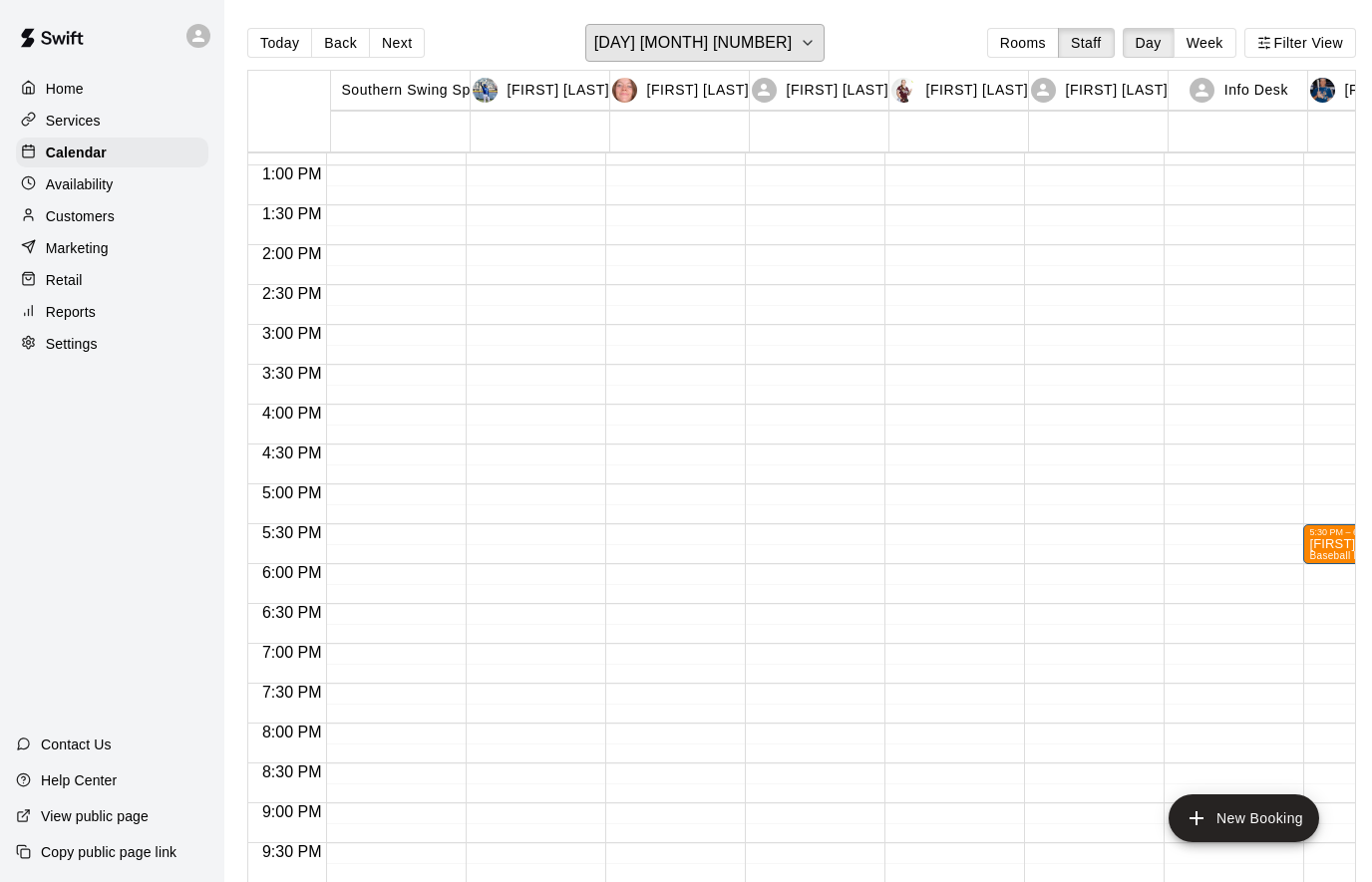 scroll, scrollTop: 1094, scrollLeft: 10, axis: both 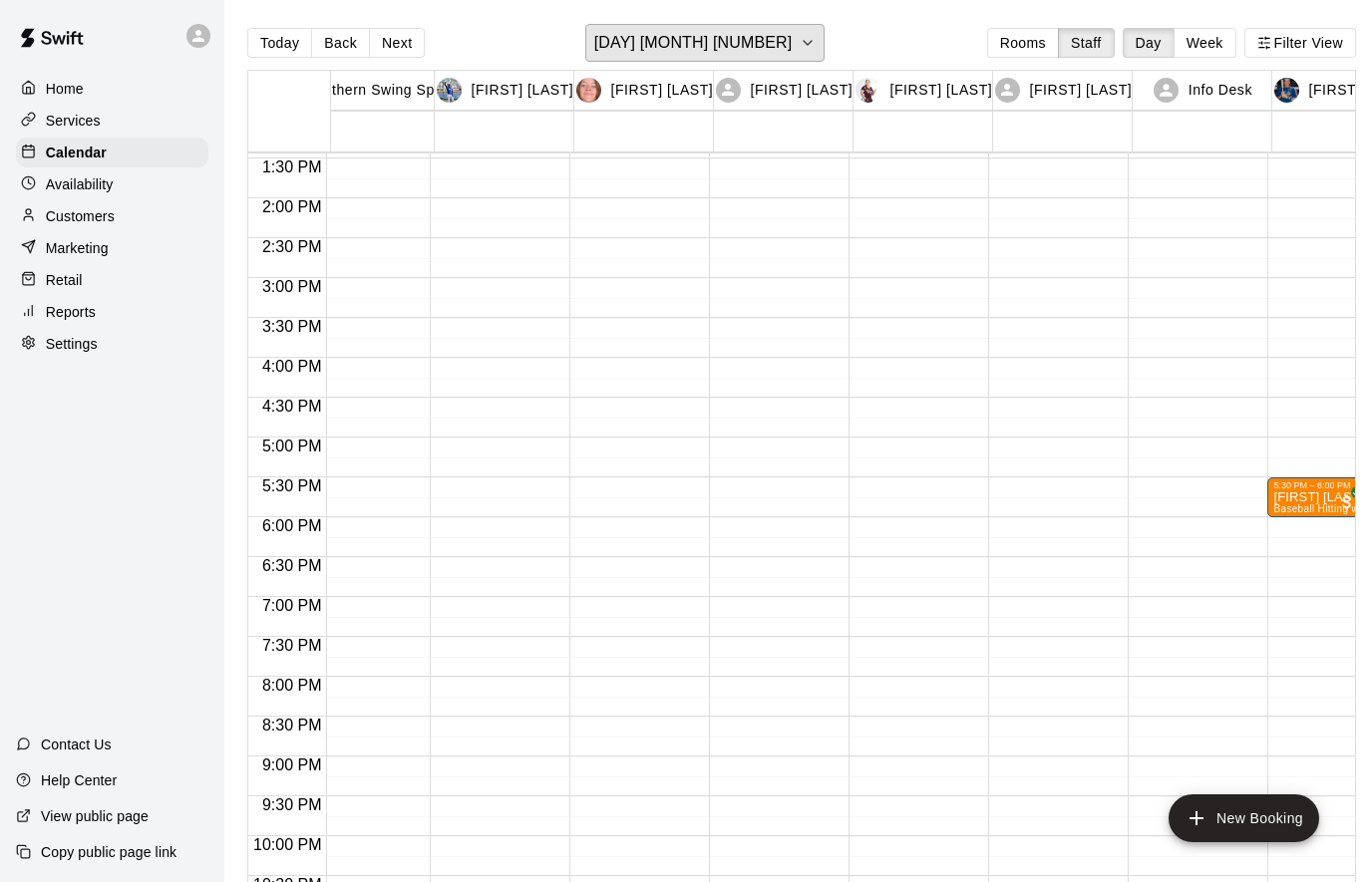 click on "[DAY] [MONTH] [NUMBER]" at bounding box center (693, 43) 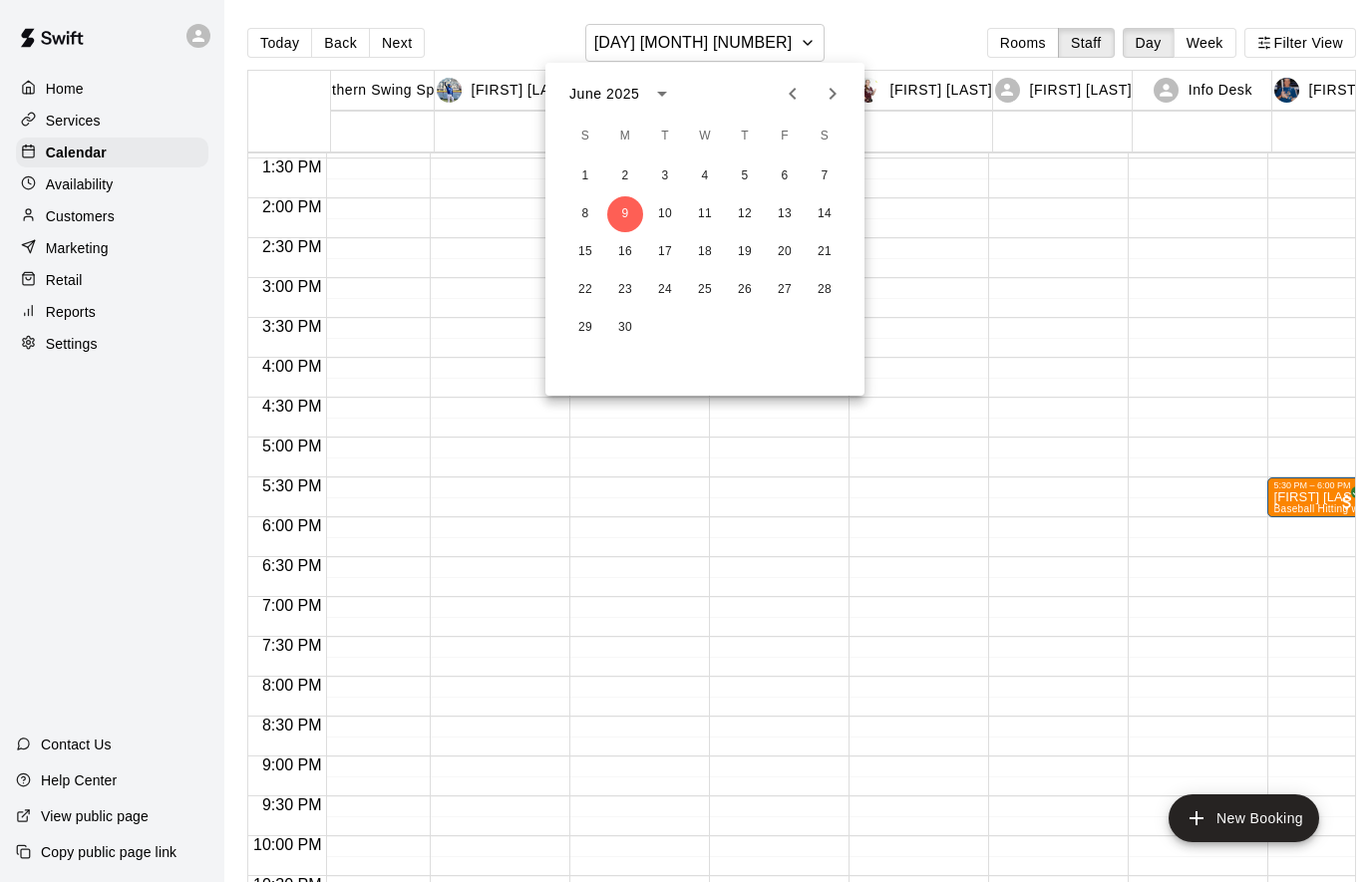 scroll, scrollTop: 1071, scrollLeft: 38, axis: both 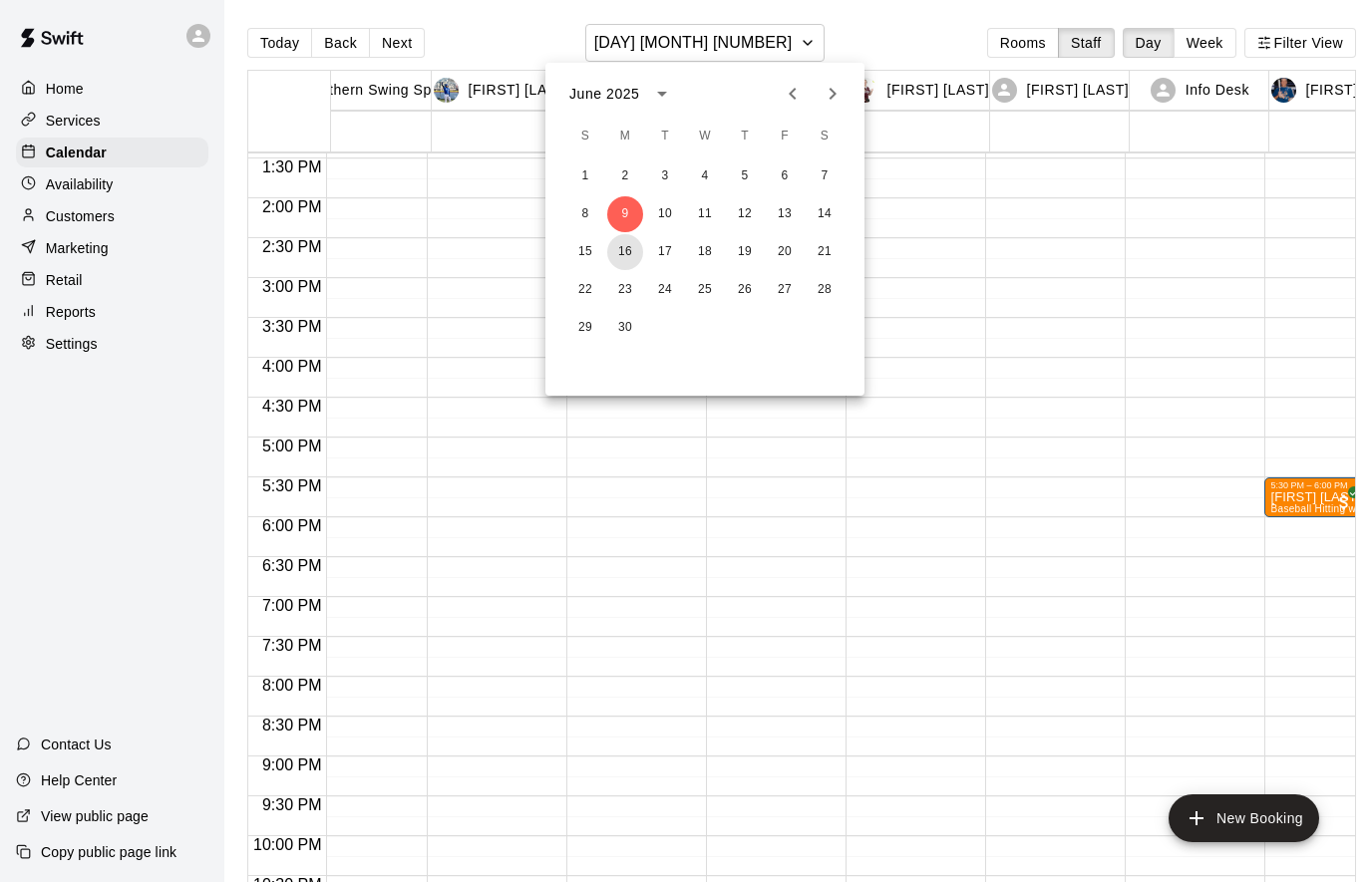 click on "16" at bounding box center [625, 252] 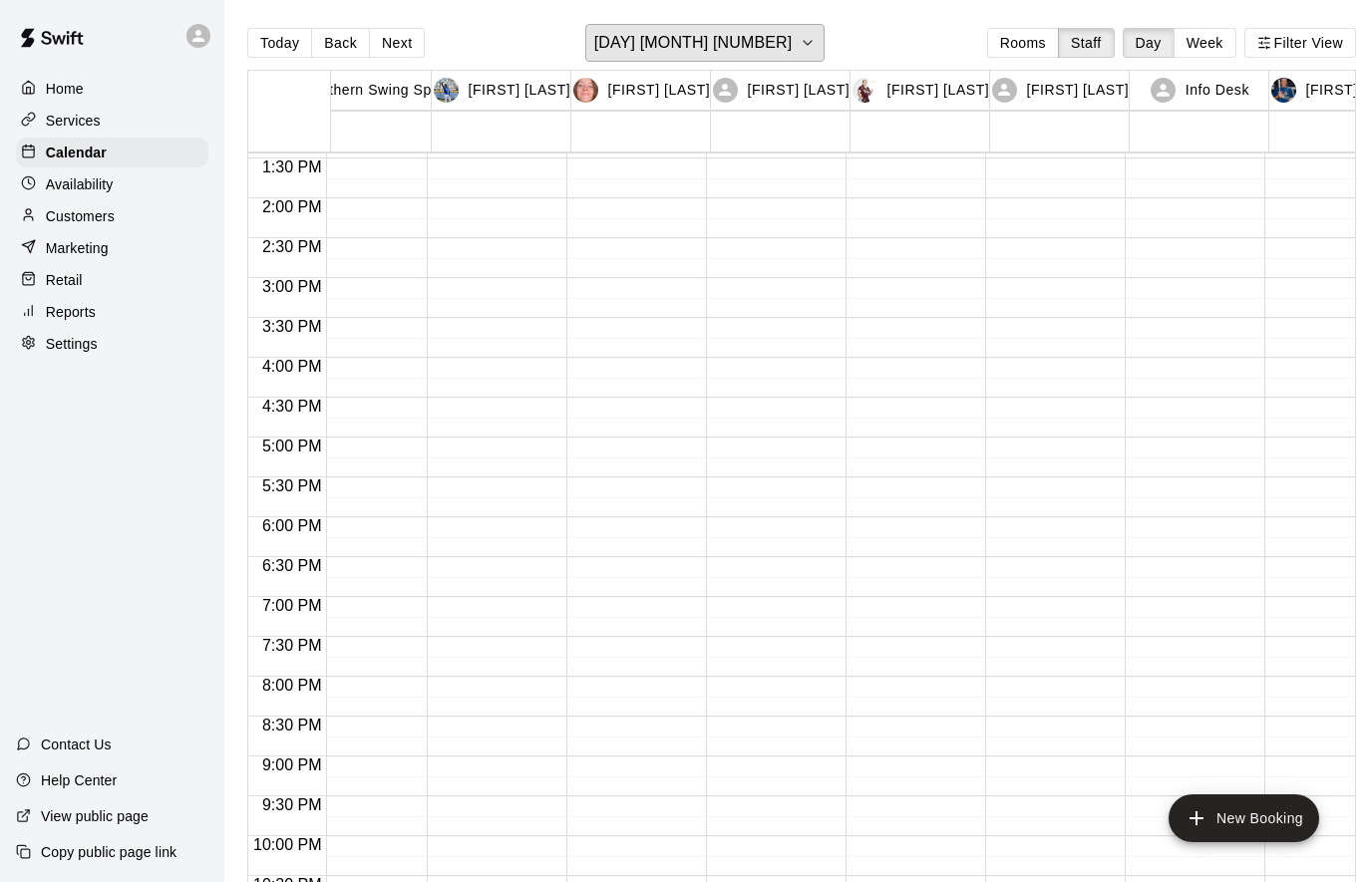 scroll, scrollTop: 1074, scrollLeft: -21, axis: both 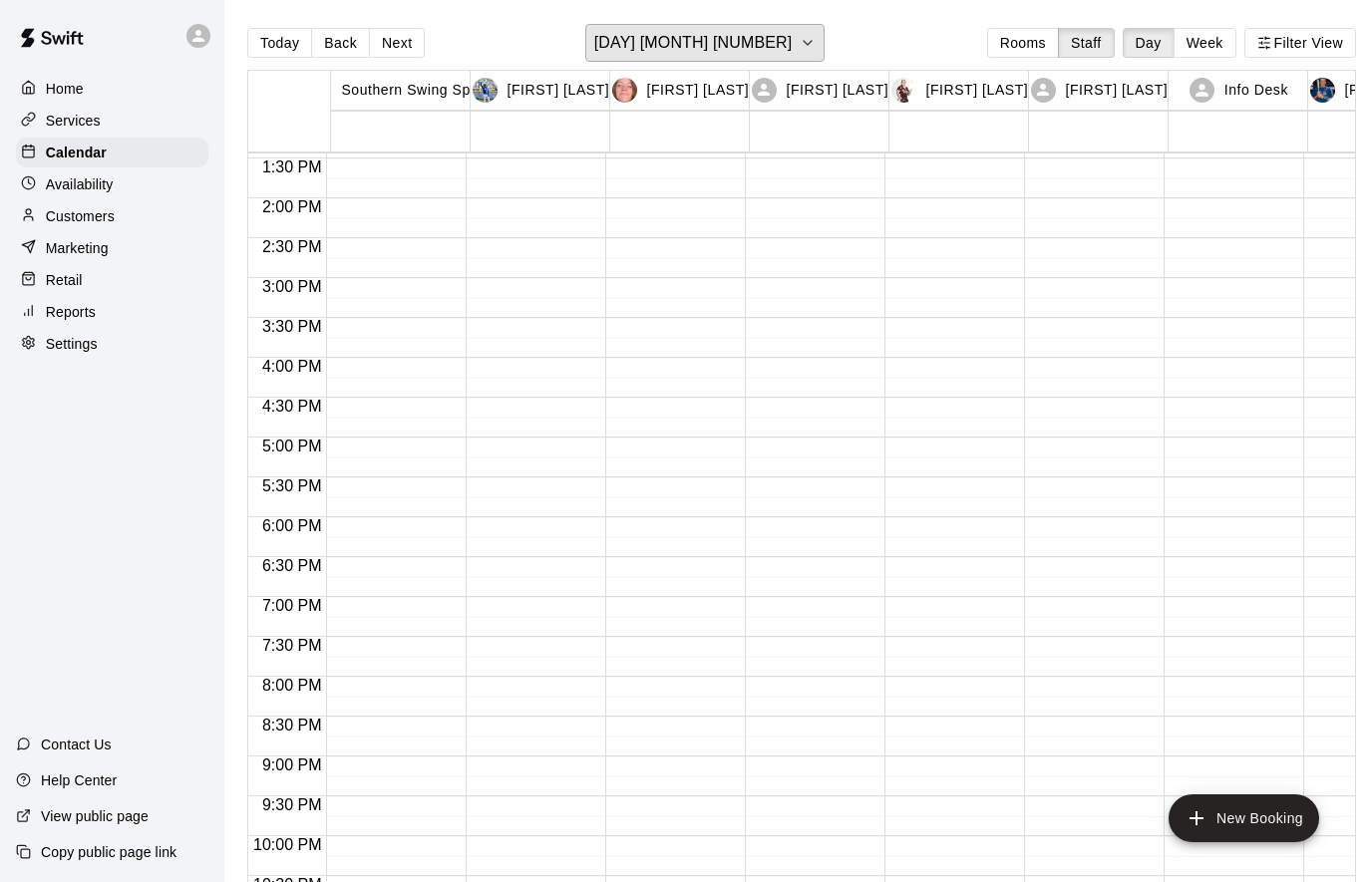 click on "[DAY] [MONTH] [NUMBER]" at bounding box center (693, 43) 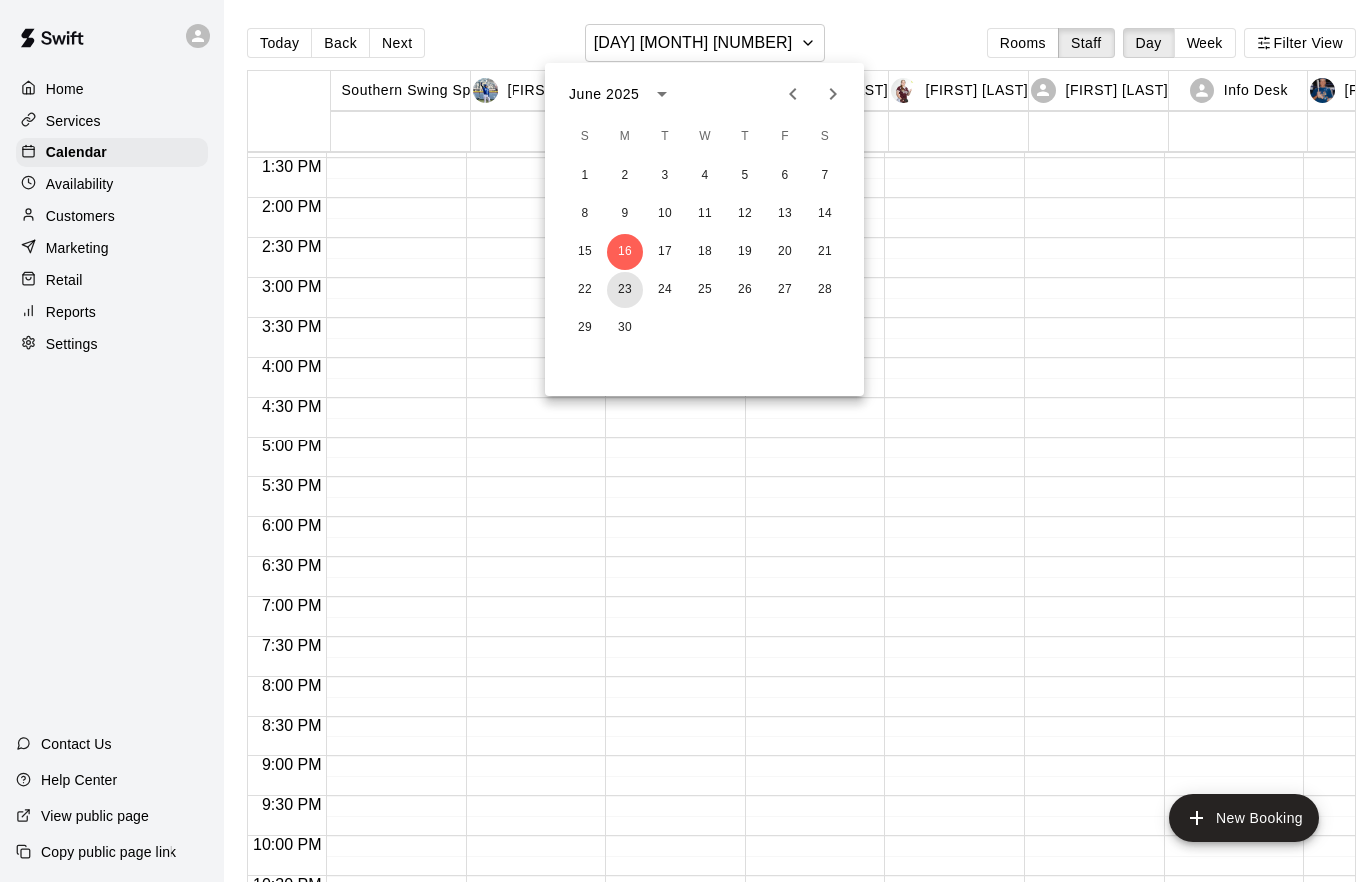 click on "23" at bounding box center (625, 290) 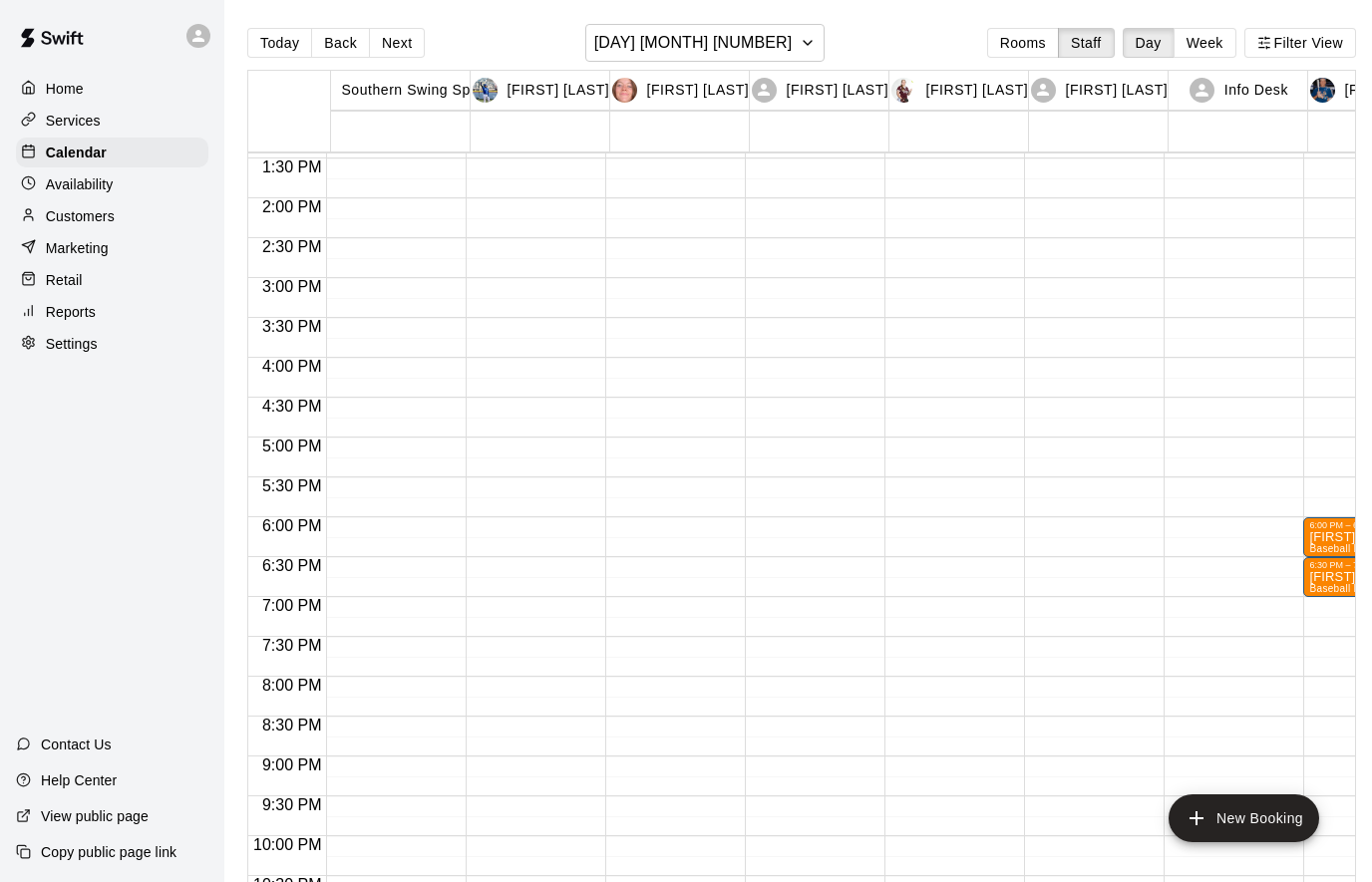 click on "Home" at bounding box center [65, 89] 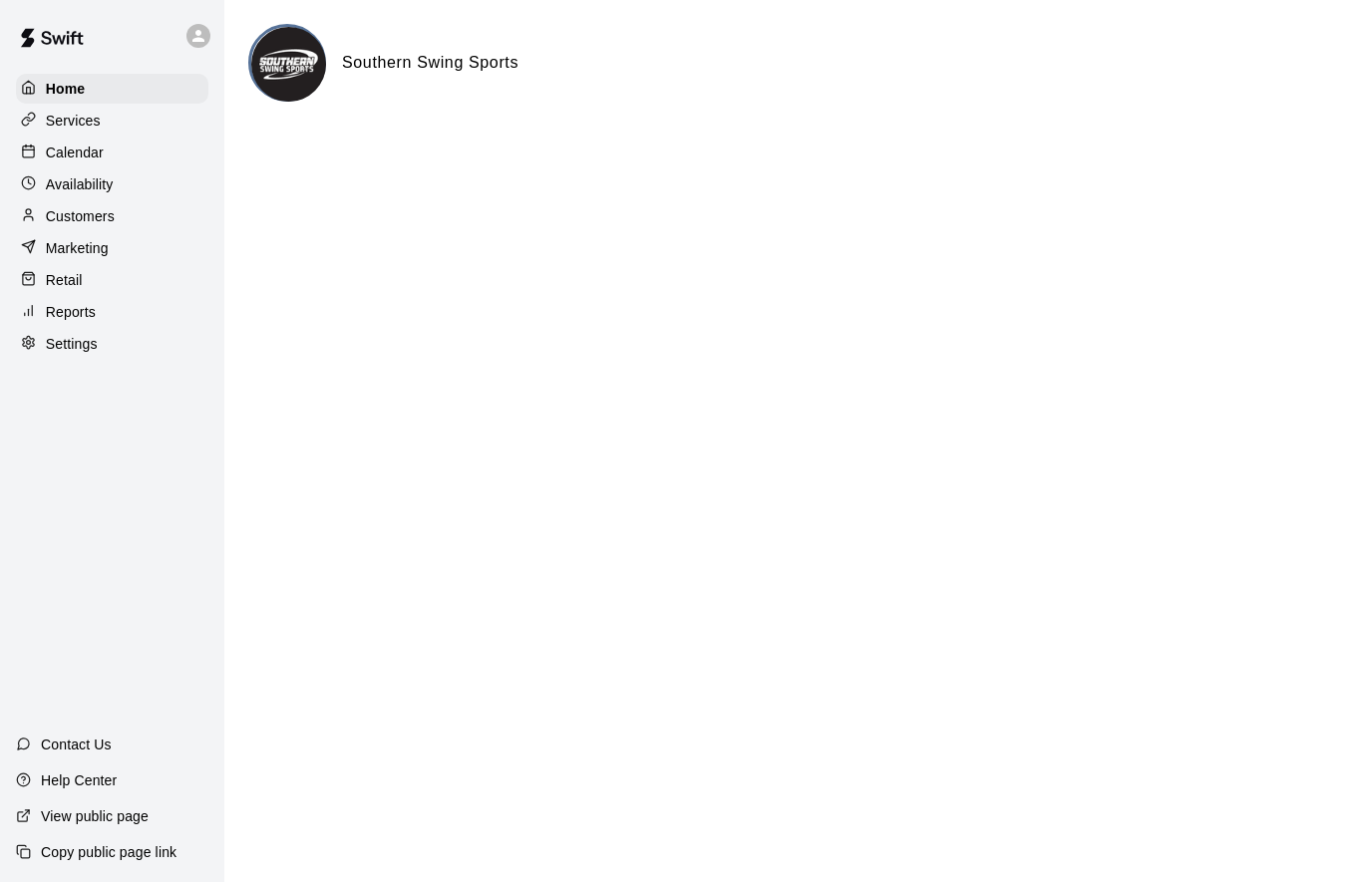 click on "Home" at bounding box center (66, 89) 